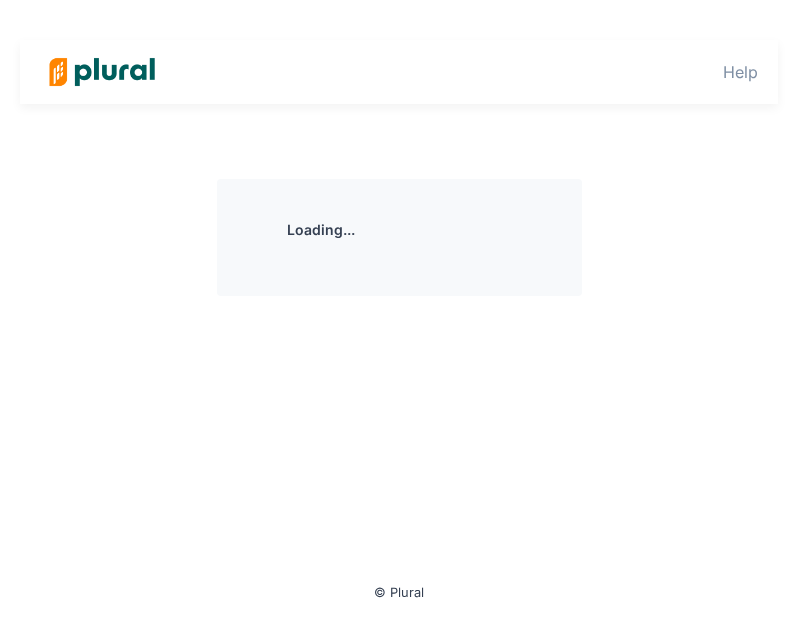 scroll, scrollTop: 0, scrollLeft: 0, axis: both 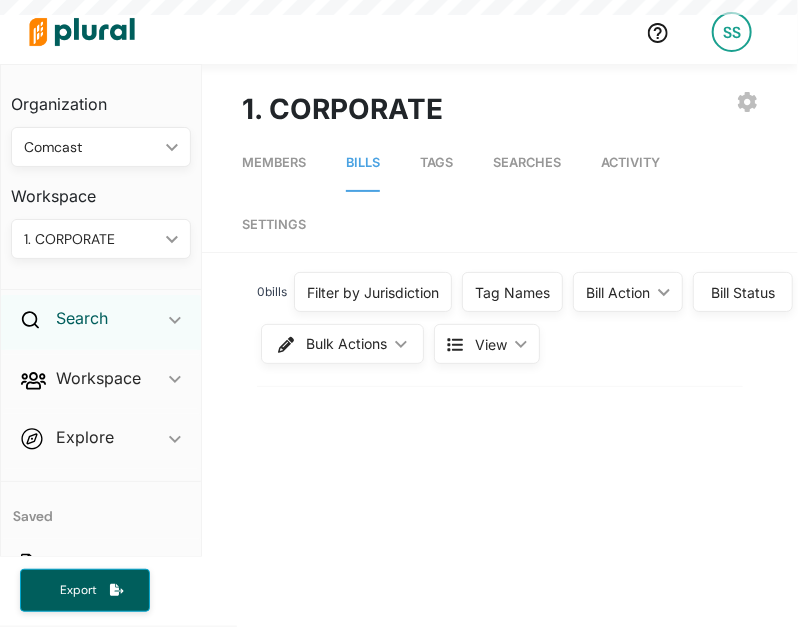 click on "Search" at bounding box center (82, 318) 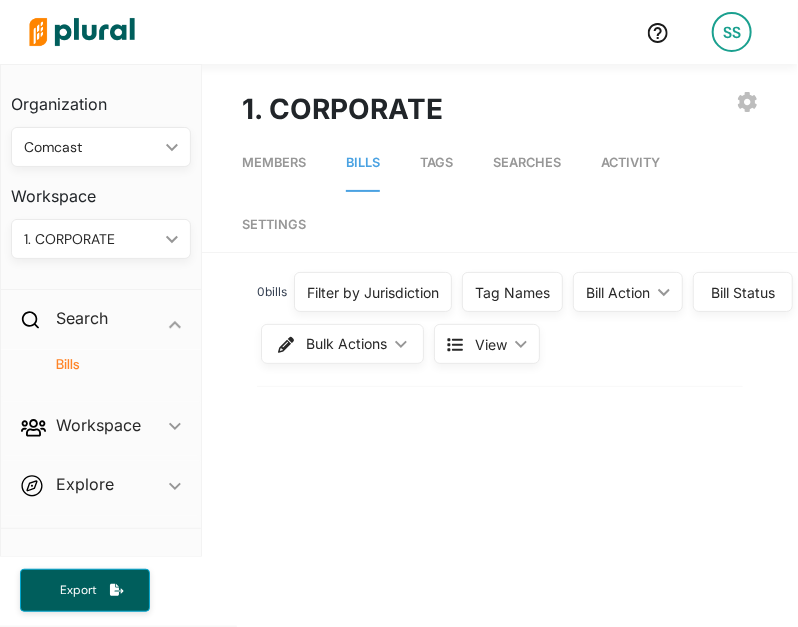 click on "Bills" at bounding box center [106, 364] 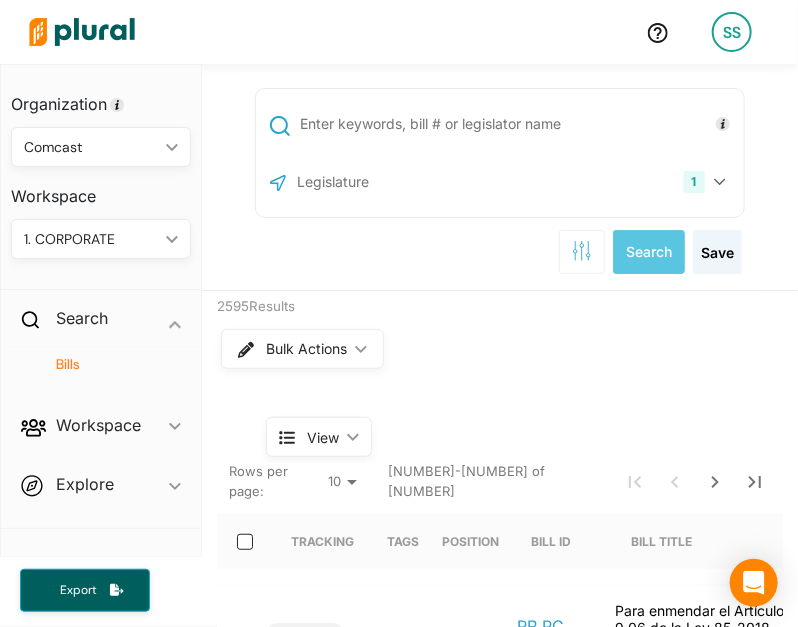 click at bounding box center (518, 124) 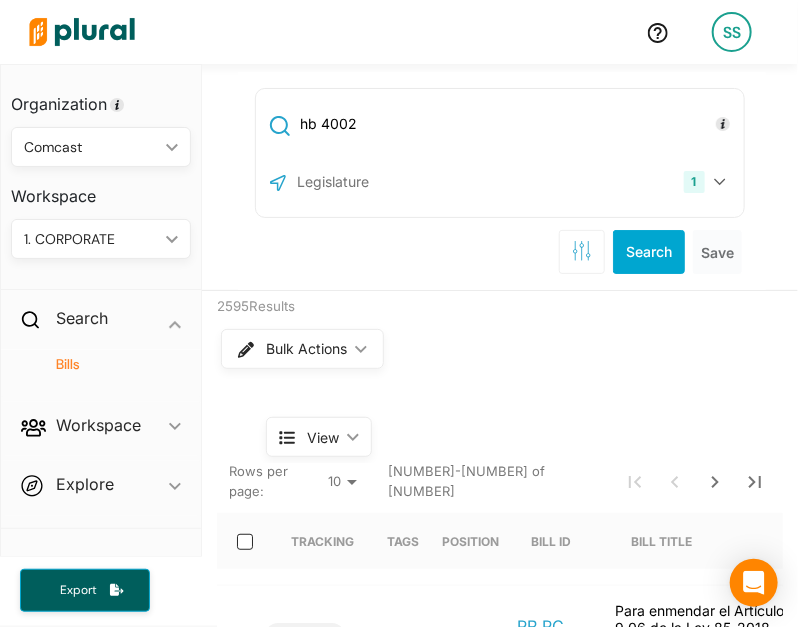 type on "hb 4002" 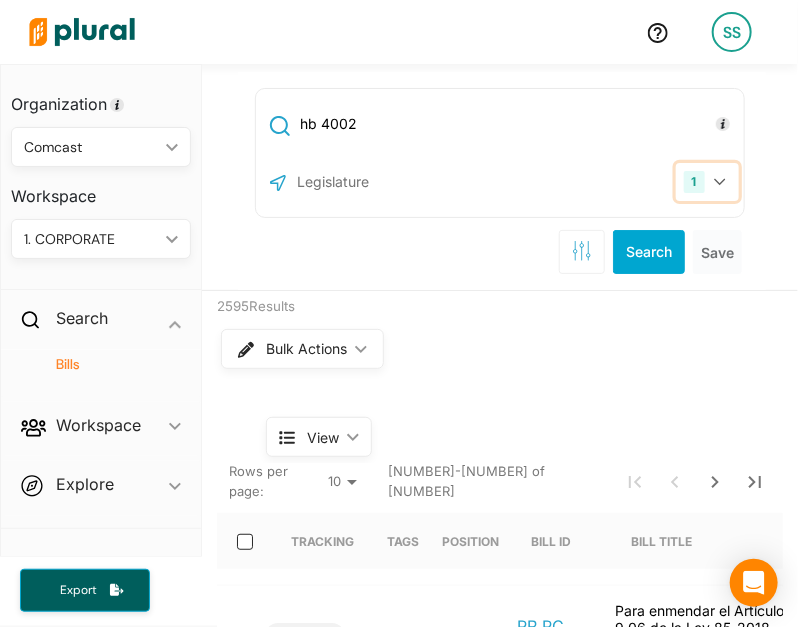 click on "1" at bounding box center [707, 182] 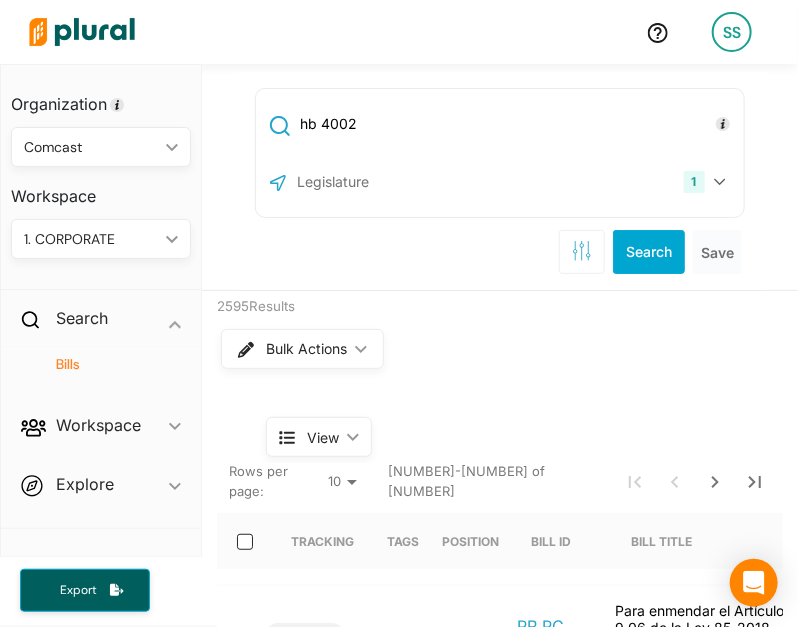 click on "[NUMBER] Puerto Rico US Congress Alabama Alaska Arizona Arkansas California Colorado Connecticut Delaware District of Columbia Florida Georgia Hawaii Idaho Illinois Indiana Iowa Kansas Kentucky Louisiana Maine Maryland Massachusetts Michigan Minnesota Mississippi Missouri Montana Nebraska Nevada New Hampshire New Jersey New Mexico New York North Carolina North Dakota Ohio Oklahoma Oregon Pennsylvania Rhode Island South Carolina South Dakota Tennessee Texas Utah Vermont Virginia Washington West Virginia Wisconsin Wyoming Select All Clear All" at bounding box center (500, 182) 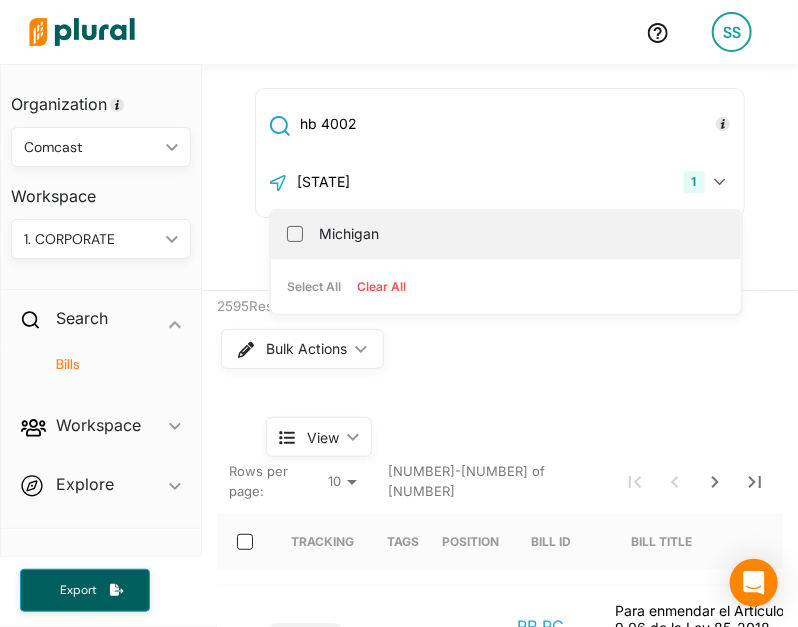 type on "[STATE]" 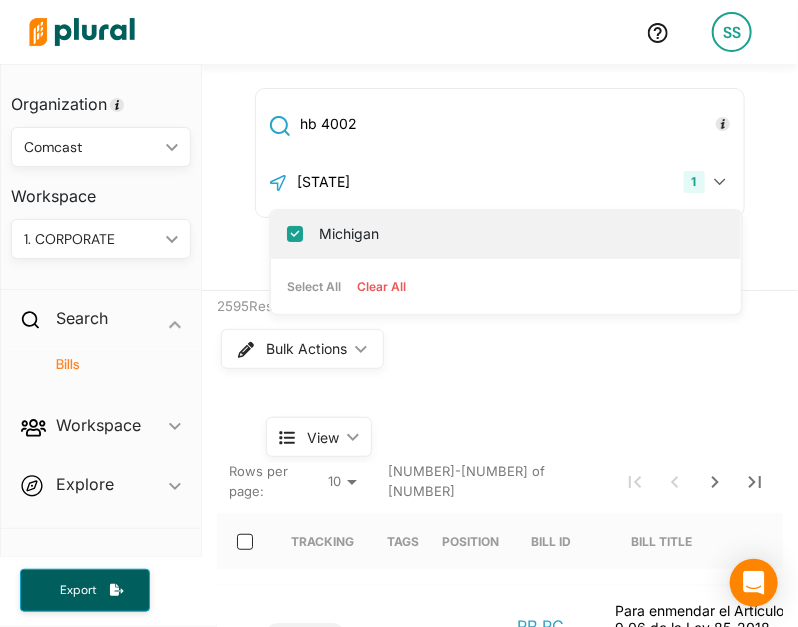 checkbox on "true" 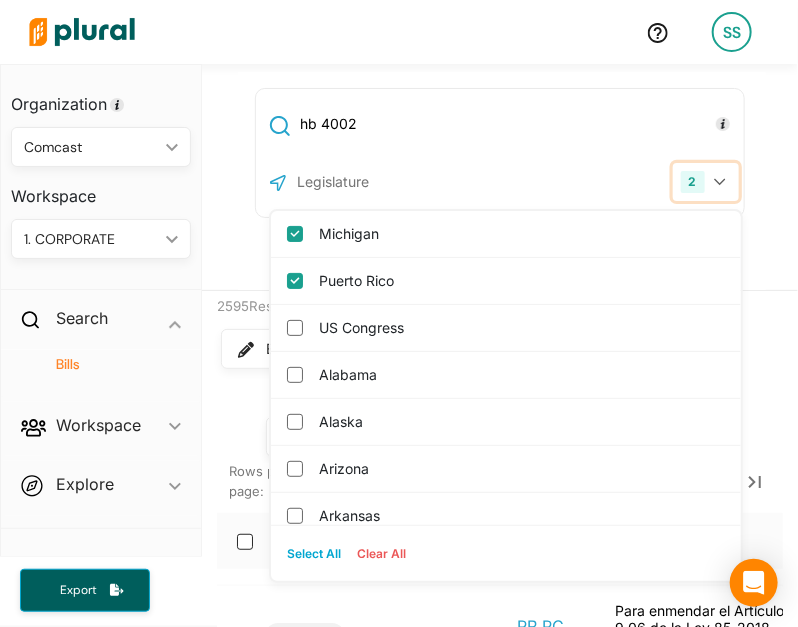 click 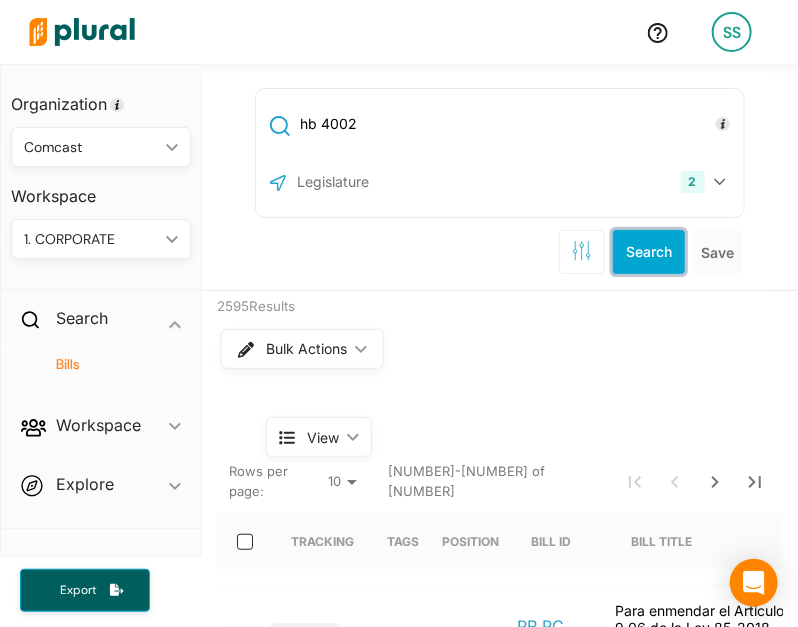 click on "Search" at bounding box center (649, 252) 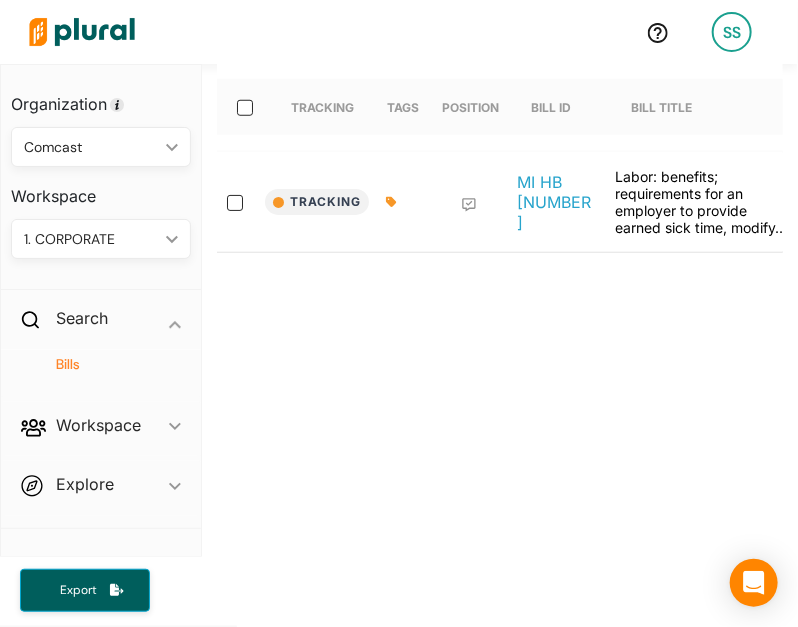 scroll, scrollTop: 432, scrollLeft: 0, axis: vertical 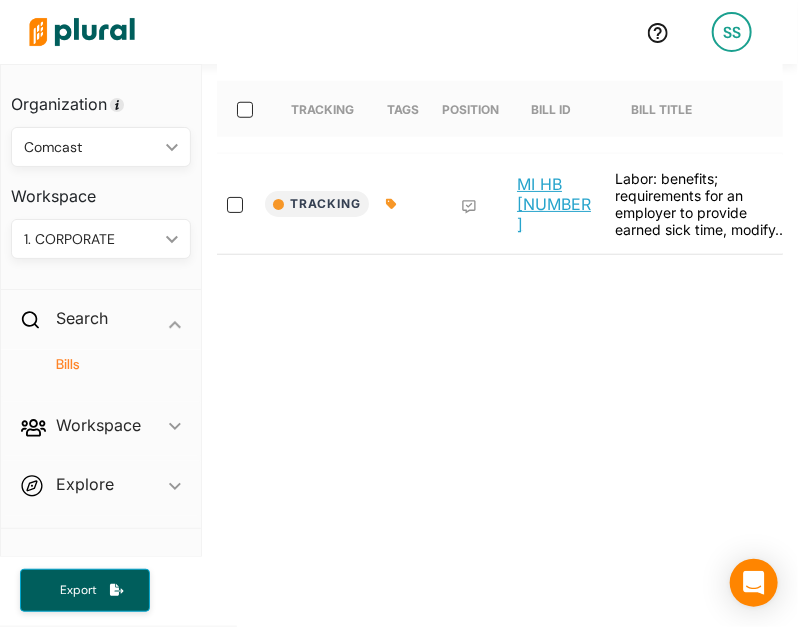 click on "MI HB [NUMBER]" at bounding box center [555, 204] 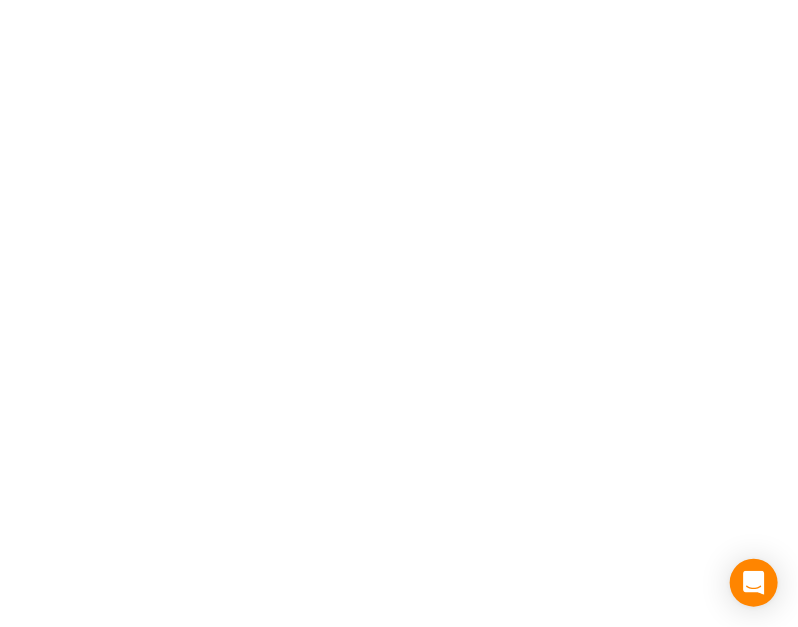 scroll, scrollTop: 0, scrollLeft: 0, axis: both 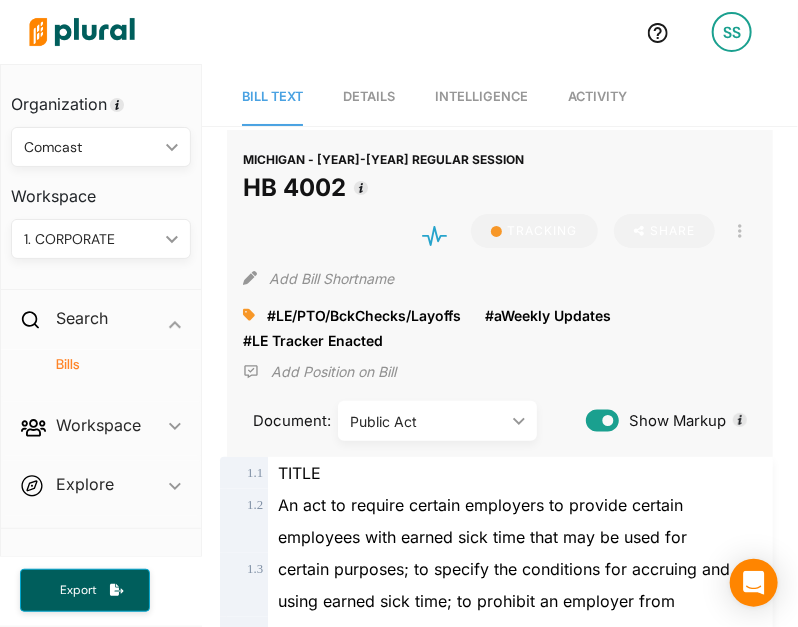 click on "Details" at bounding box center [369, 97] 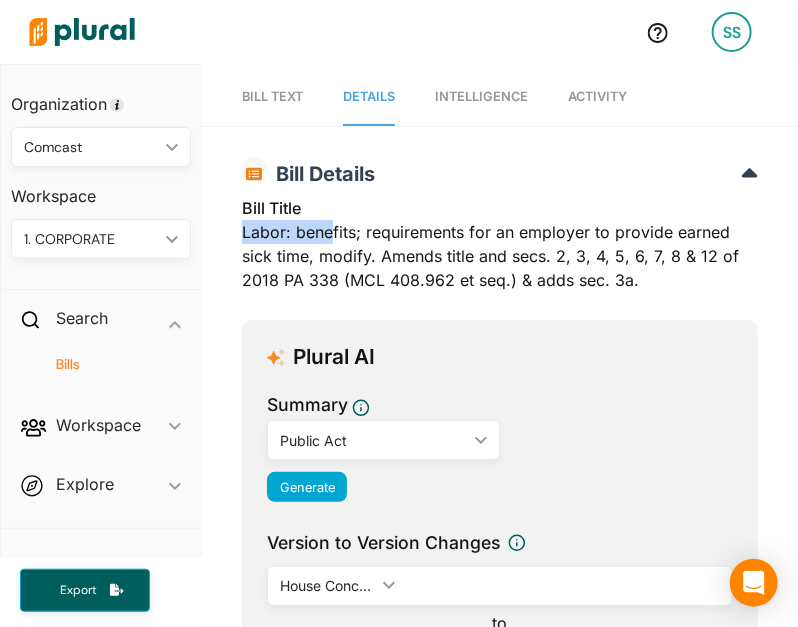 drag, startPoint x: 239, startPoint y: 231, endPoint x: 332, endPoint y: 240, distance: 93.43447 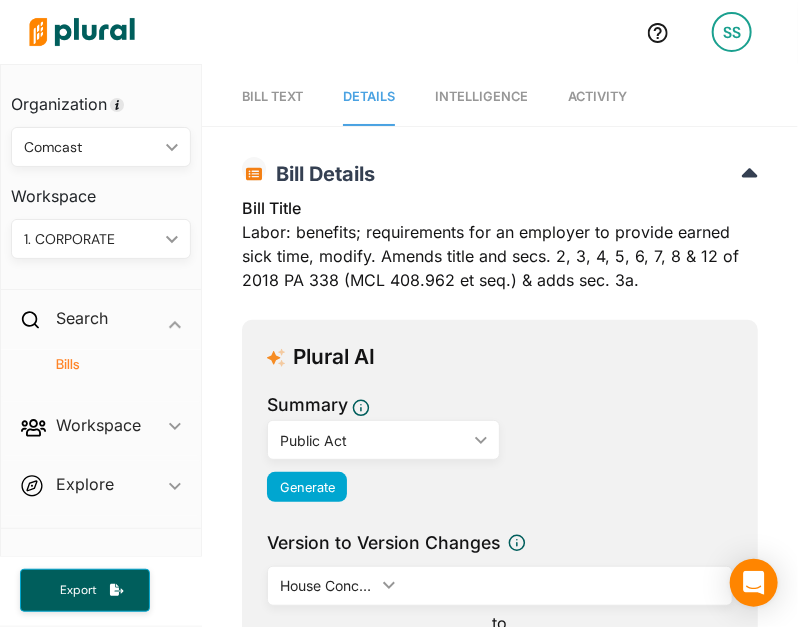 drag, startPoint x: 332, startPoint y: 240, endPoint x: 369, endPoint y: 256, distance: 40.311287 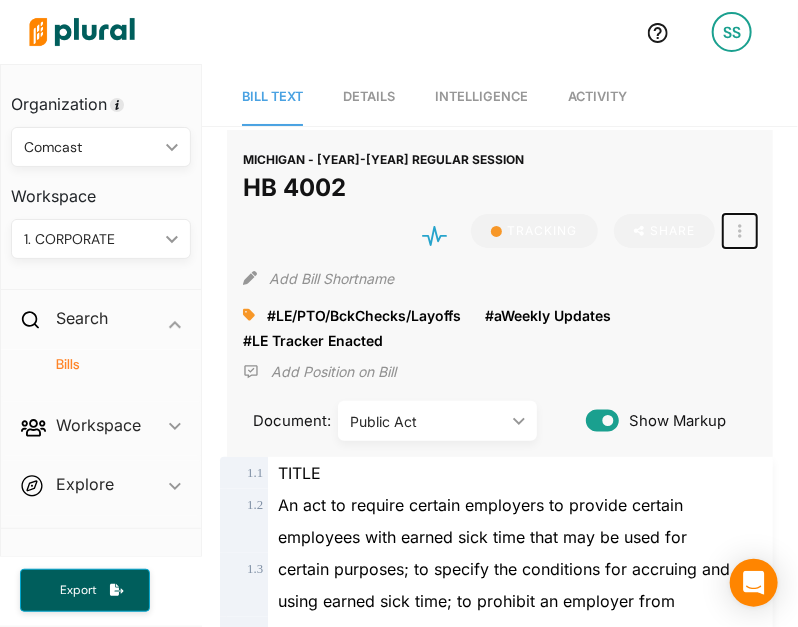 click at bounding box center (740, 231) 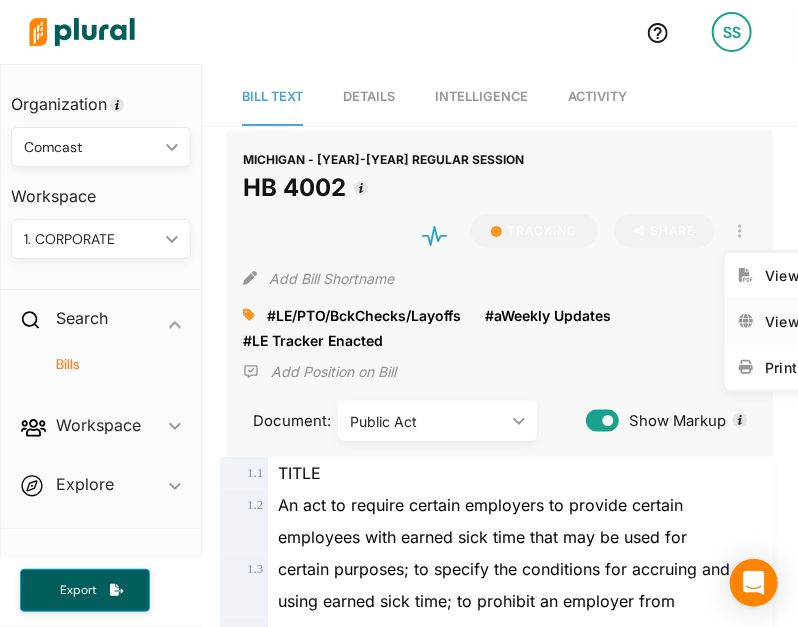 click on "View Source" at bounding box center [812, 321] 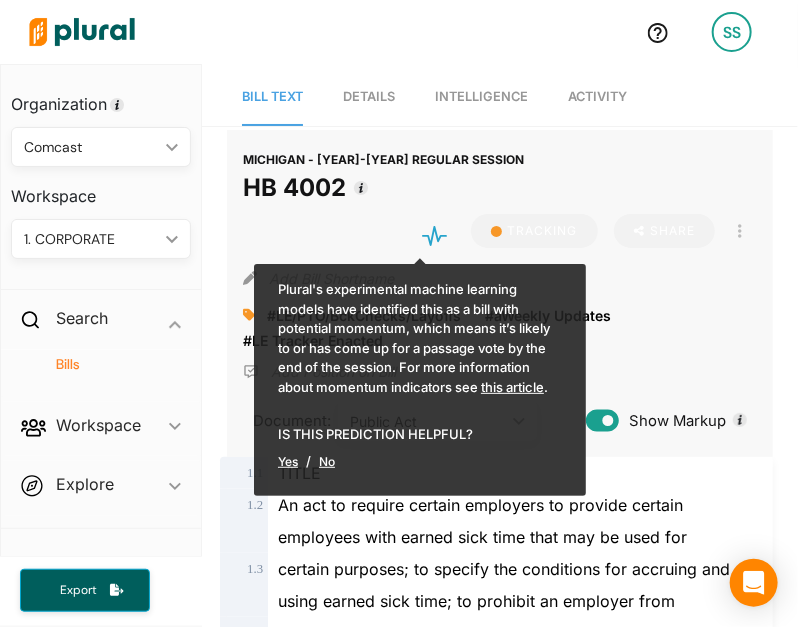 click on "Activity" at bounding box center (597, 96) 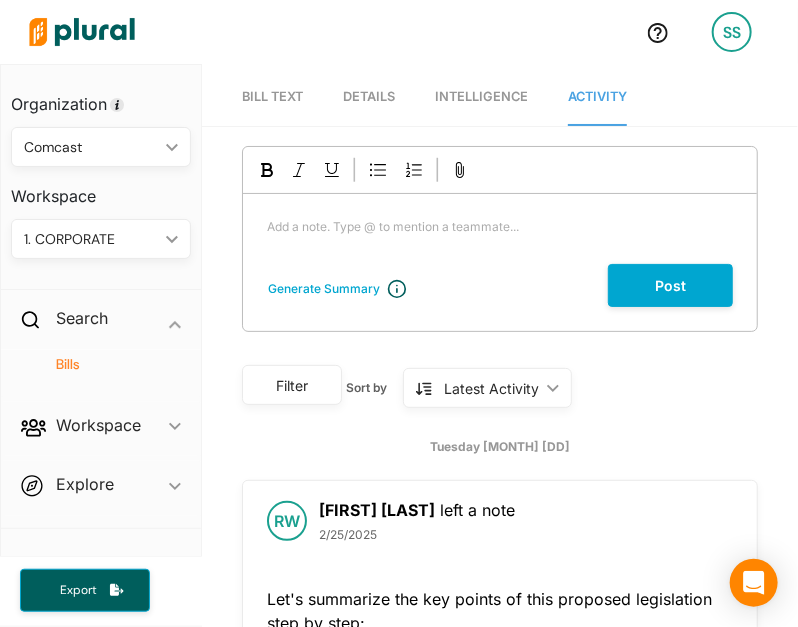 click on "Bill Text" at bounding box center [272, 96] 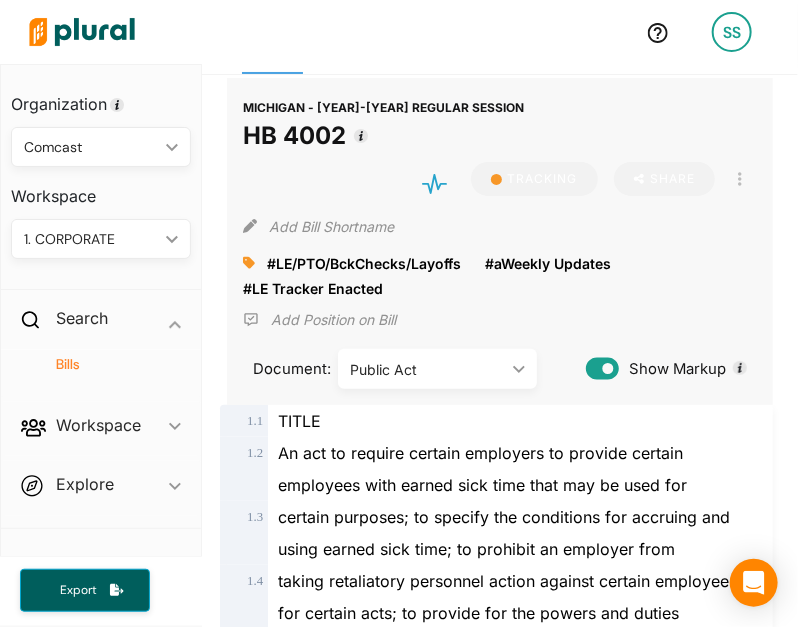 scroll, scrollTop: 52, scrollLeft: 0, axis: vertical 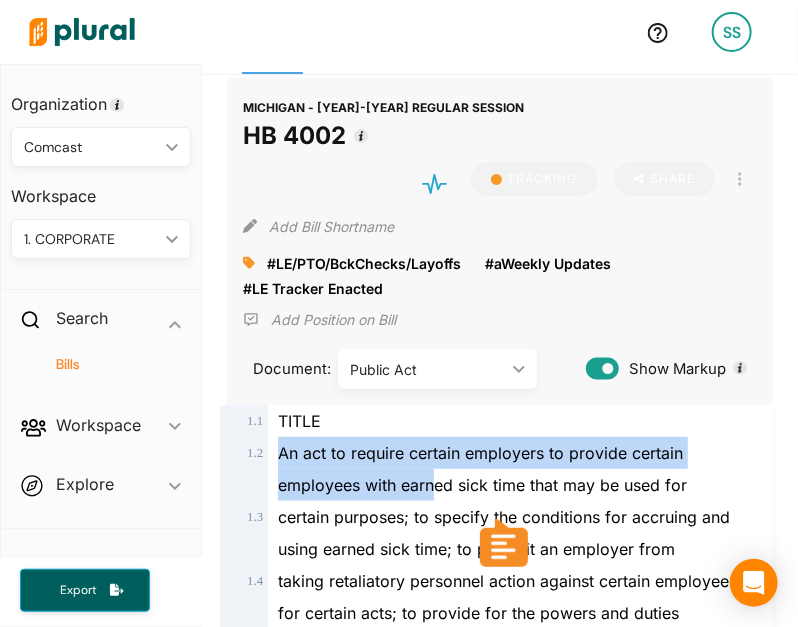 drag, startPoint x: 280, startPoint y: 451, endPoint x: 436, endPoint y: 487, distance: 160.09998 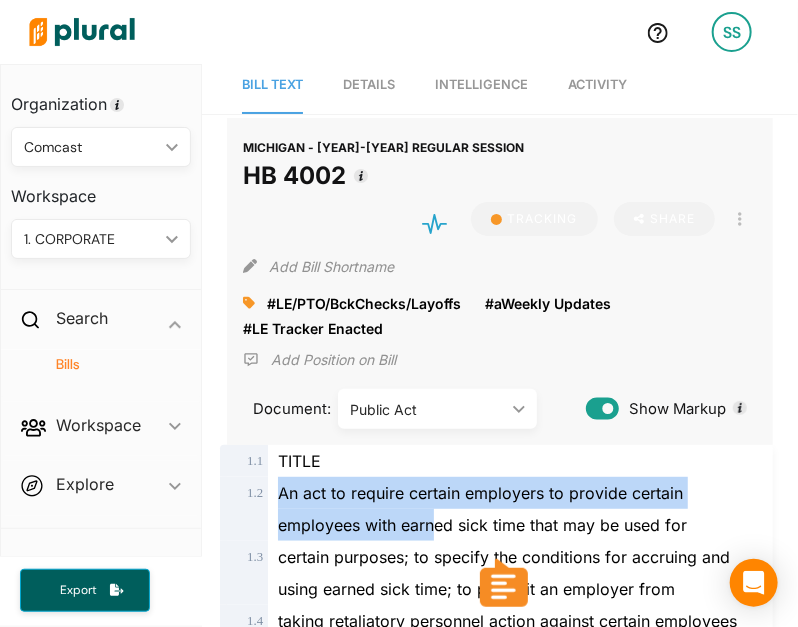 scroll, scrollTop: 0, scrollLeft: 0, axis: both 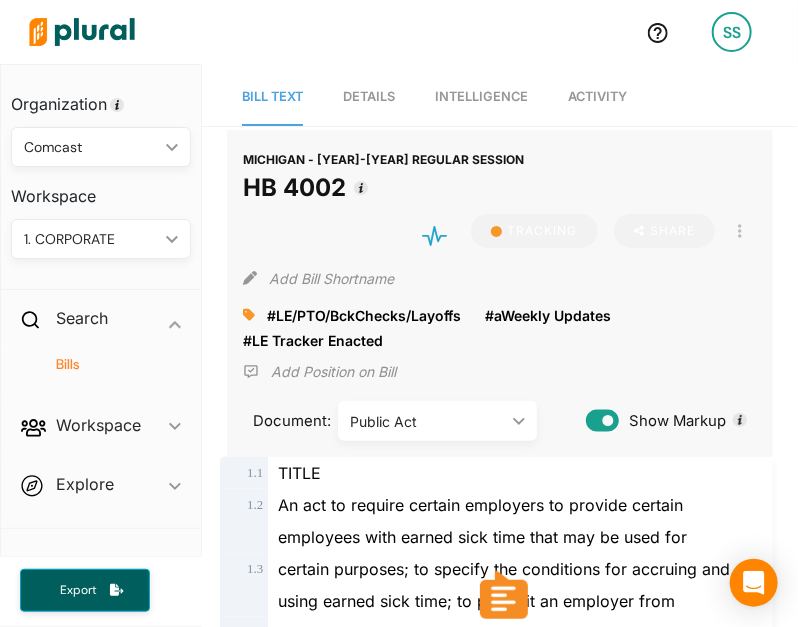 click on "Bill Text Details Intelligence Activity" at bounding box center [500, 95] 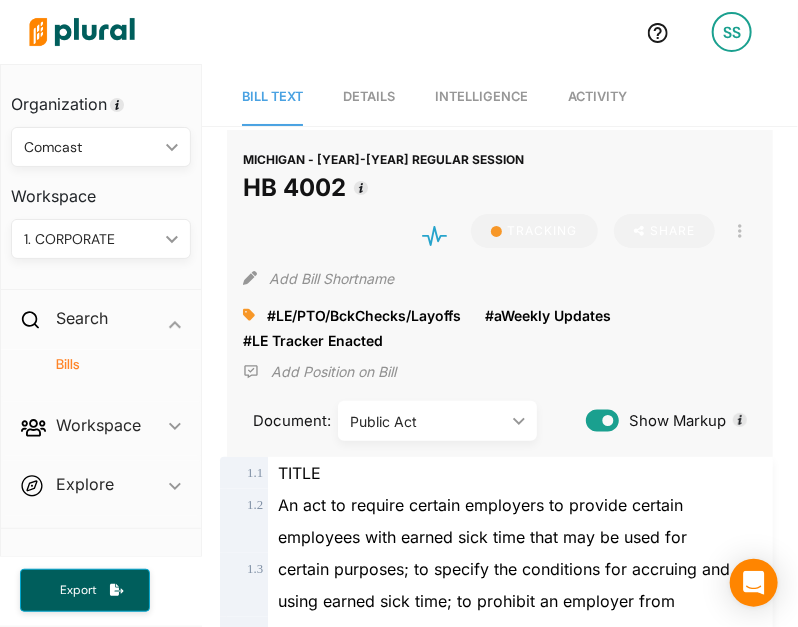 click on "Details" at bounding box center [369, 96] 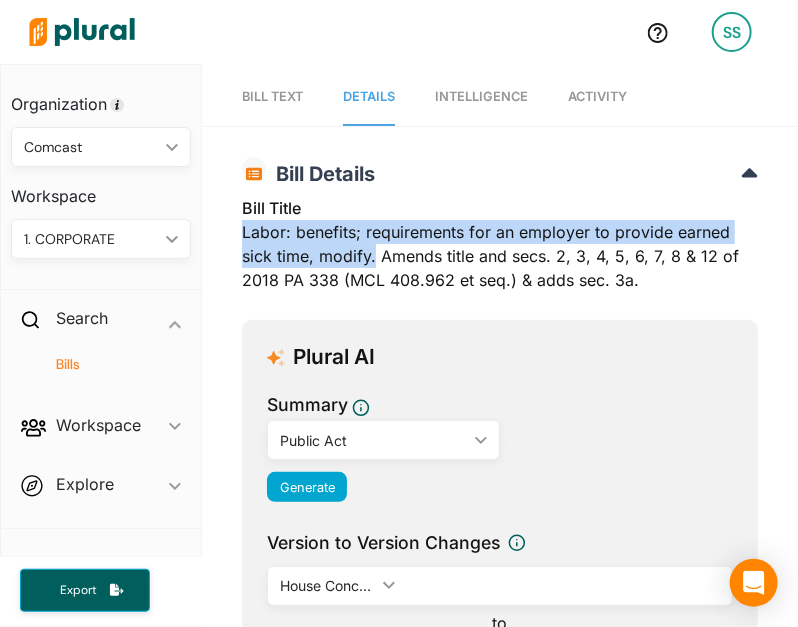 drag, startPoint x: 244, startPoint y: 228, endPoint x: 374, endPoint y: 259, distance: 133.64505 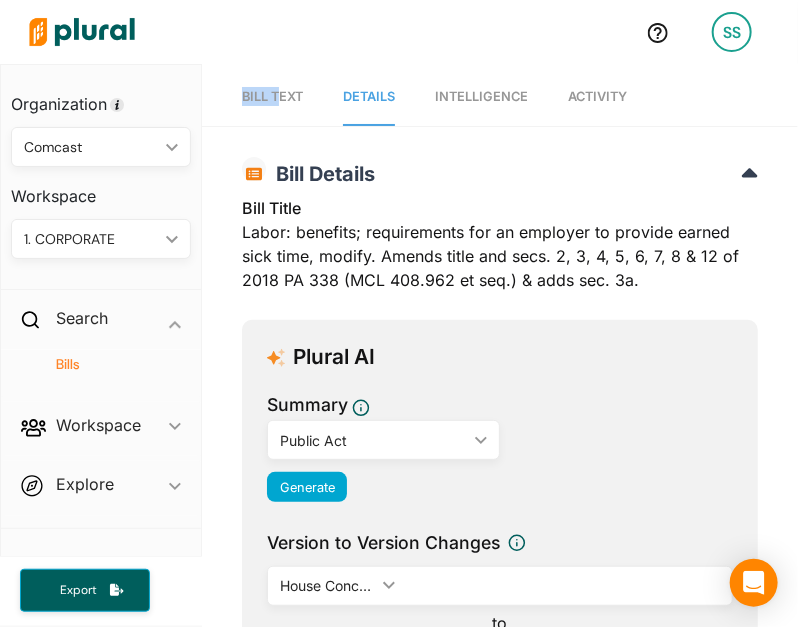 drag, startPoint x: 239, startPoint y: 75, endPoint x: 276, endPoint y: 99, distance: 44.102154 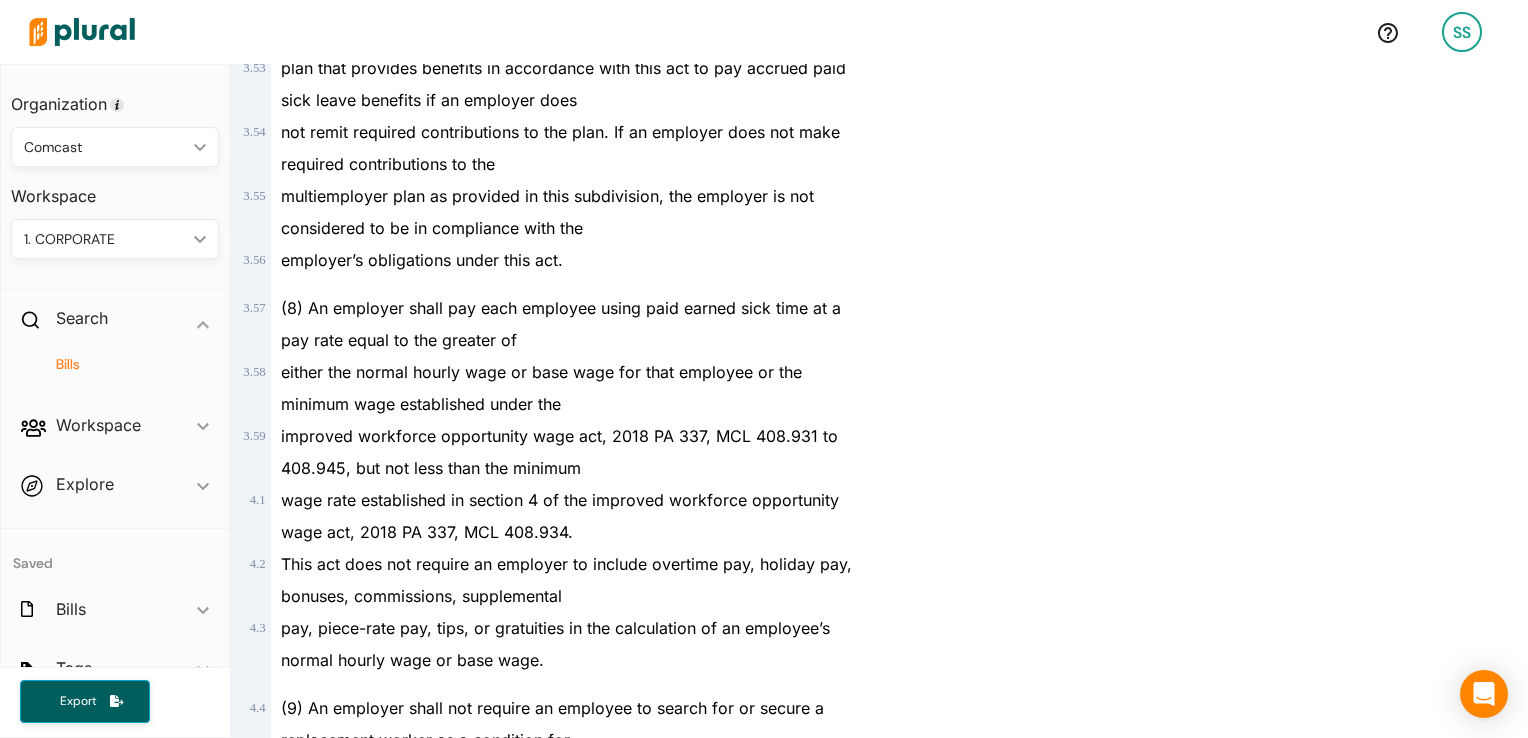scroll, scrollTop: 8131, scrollLeft: 0, axis: vertical 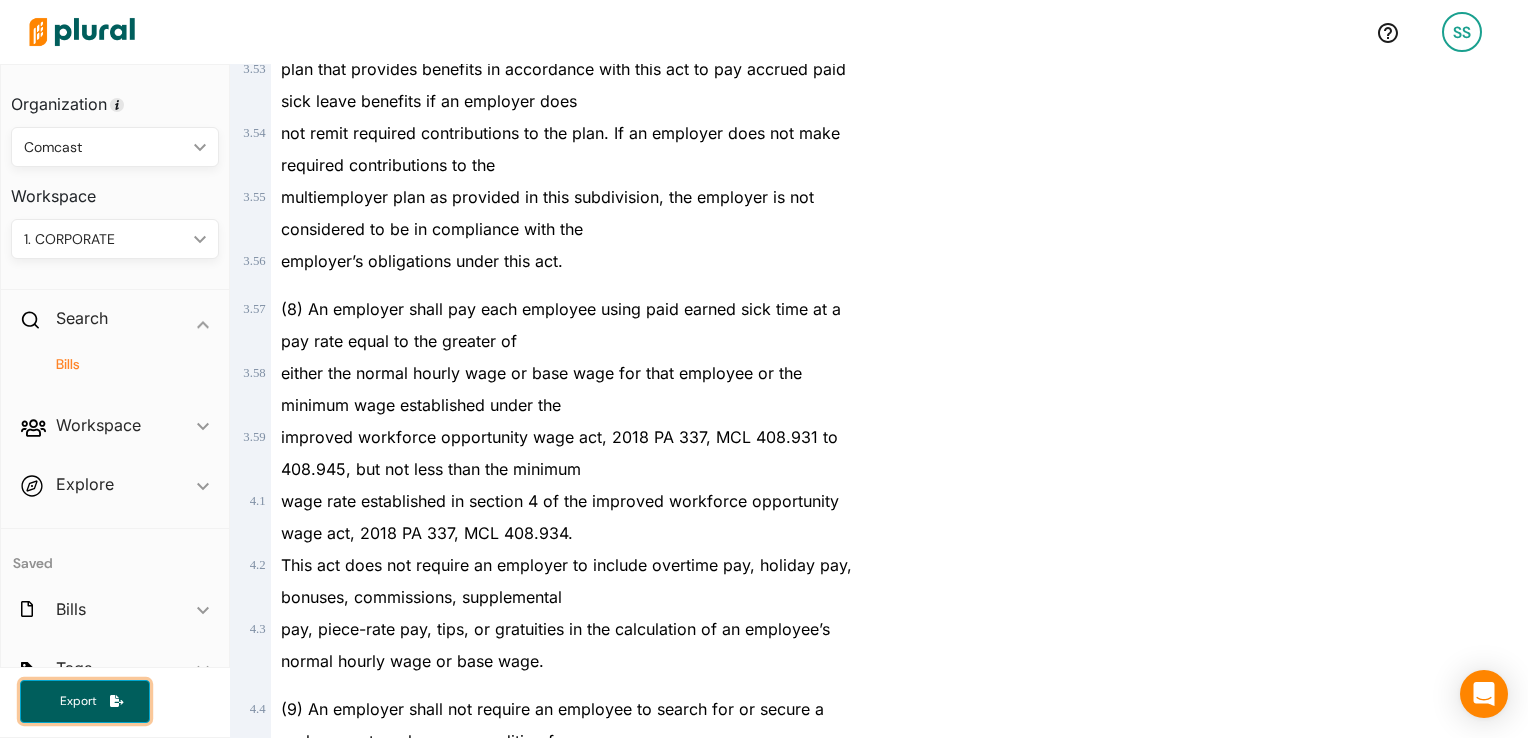 click 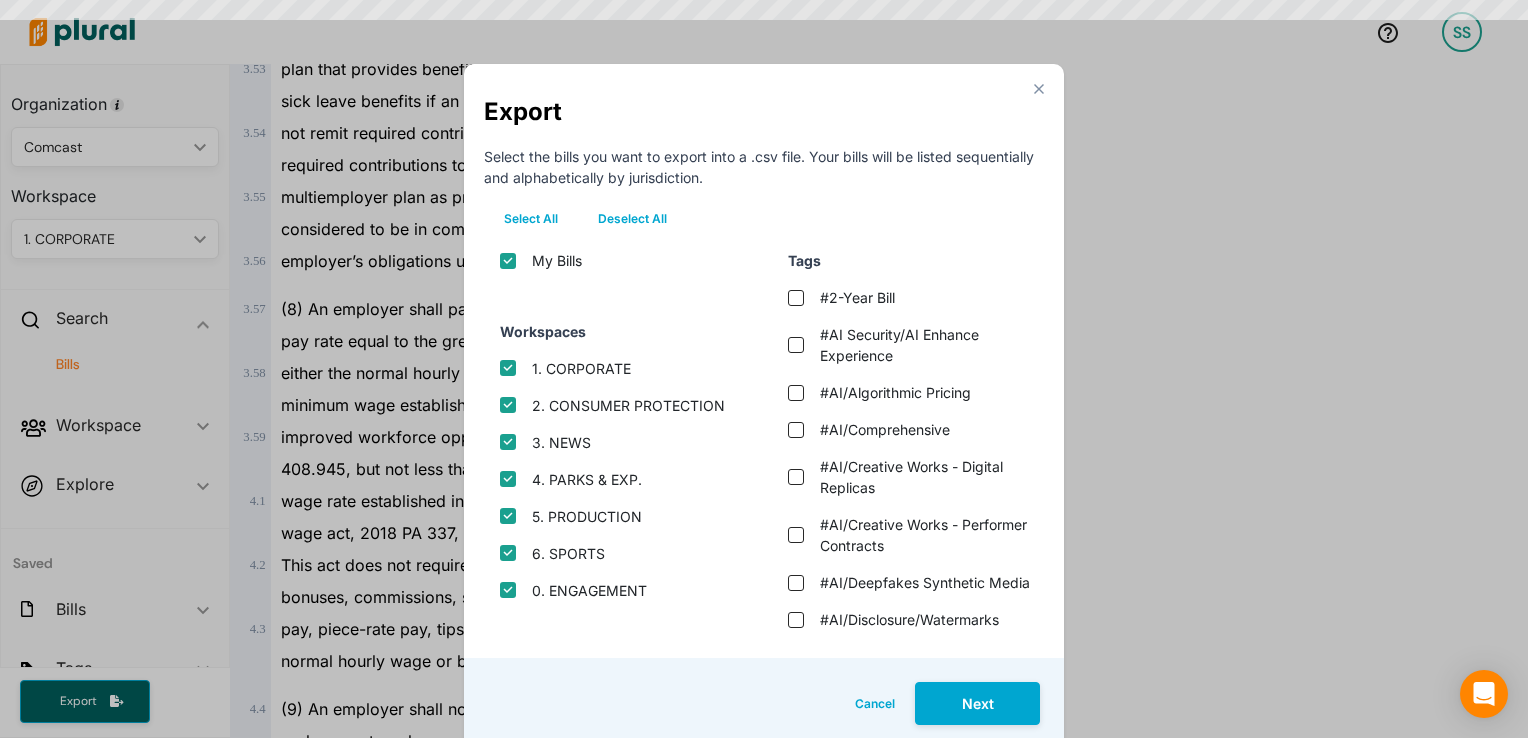 scroll, scrollTop: 10, scrollLeft: 0, axis: vertical 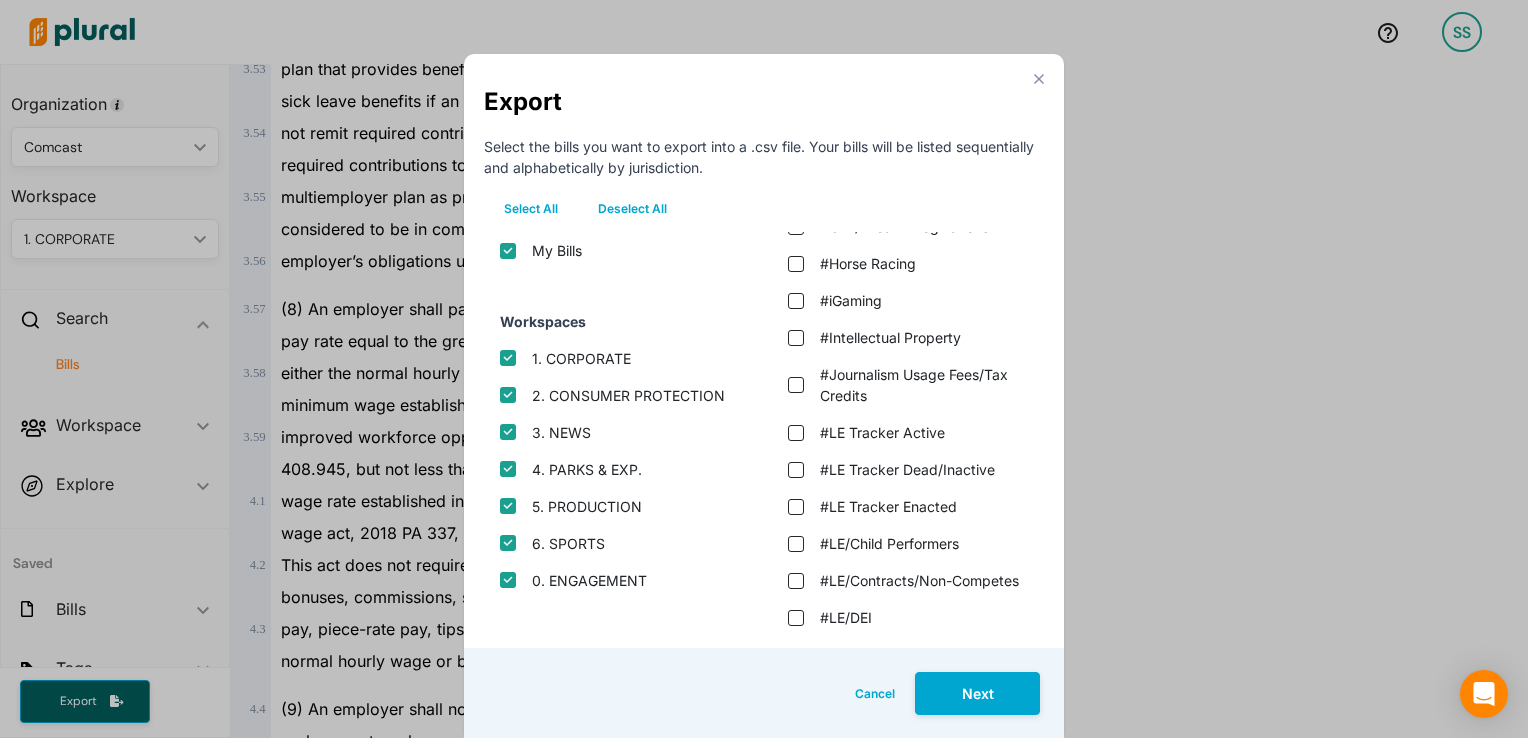click on "close Export Select the bills you want to export into a .csv file. Your bills will be listed sequentially and alphabetically by jurisdiction. Select All Deselect All My Bills Workspaces 1. CORPORATE 2. CONSUMER PROTECTION 3. NEWS 4. PARKS & EXP. 5. PRODUCTION 6. SPORTS 0. ENGAGEMENT Tags #2-Year Bill #AI Security/AI Enhance Experience #AI/Algorithmic Pricing #AI/Comprehensive #AI/Creative Works - Digital Replicas   #AI/Creative Works - Performer Contracts   #AI/Deepfakes Synthetic Media #AI/Disclosure/Watermarks  #AI/HR and ADT   #AI/Intimate Images Deepfakes   #AI/Intimate Images Deepfakes/Minors  #AI/MISC #AI/No Impact  #AI/Political Ads/Elections   #AI/Safety #AI/Study Committee/State Agency/Bill of Rights  #Anti-SLAPP  #Antitrust   #App Store #aWeekly Updates #Broadband #Broadcasters Flagged #CEQA #Children’s Protections  #Children’s Protections/ Harmful to Minors  #Children’s Protections/ Social Media/Addictive Feeds  #Children’s Protections/ Social Media/Regulation  #Closed Captioning  #Dead" at bounding box center (764, 396) 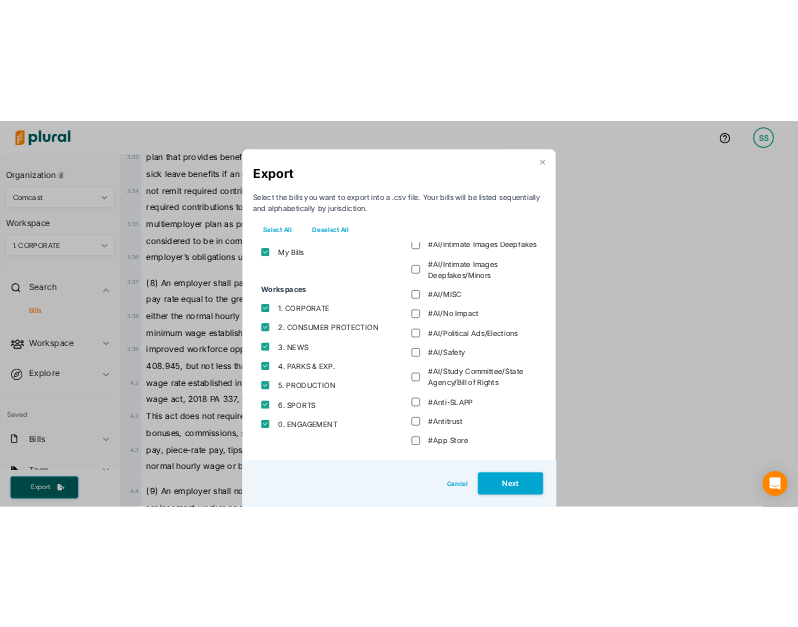 scroll, scrollTop: 0, scrollLeft: 0, axis: both 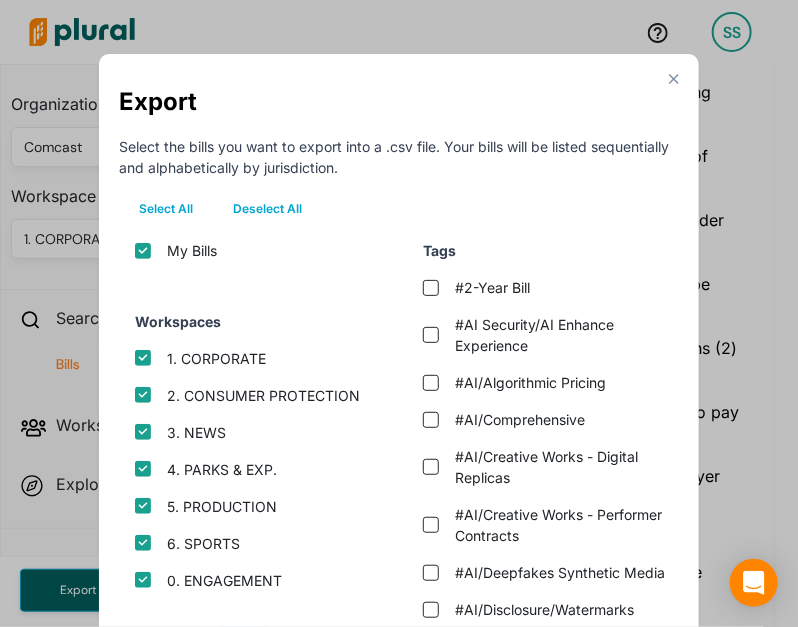 click on "Select All Deselect All" at bounding box center (399, 213) 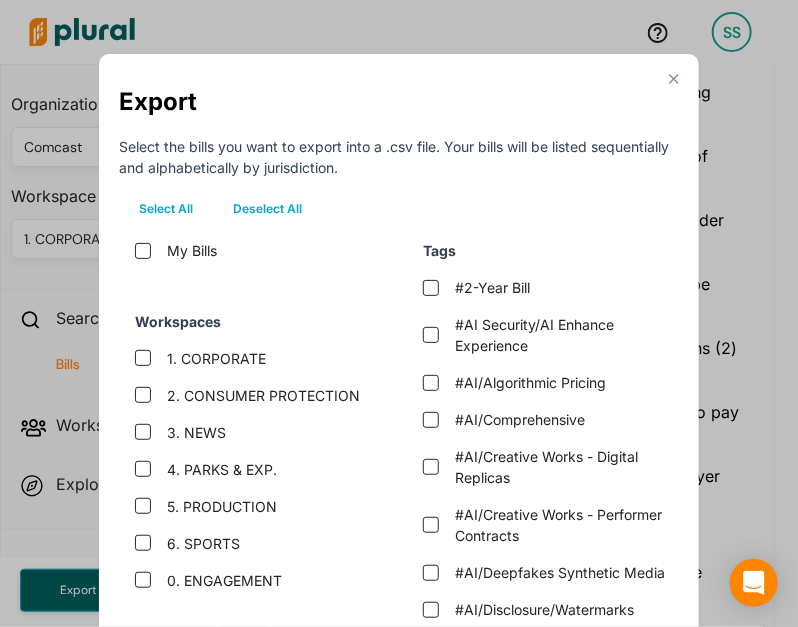 checkbox on "false" 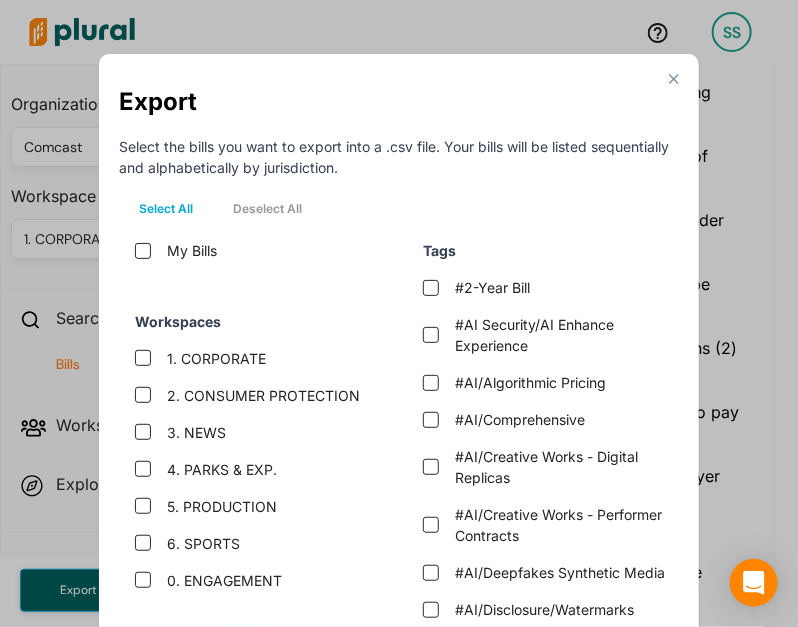 click on "#AI Security/AI Enhance Experience" at bounding box center [561, 335] 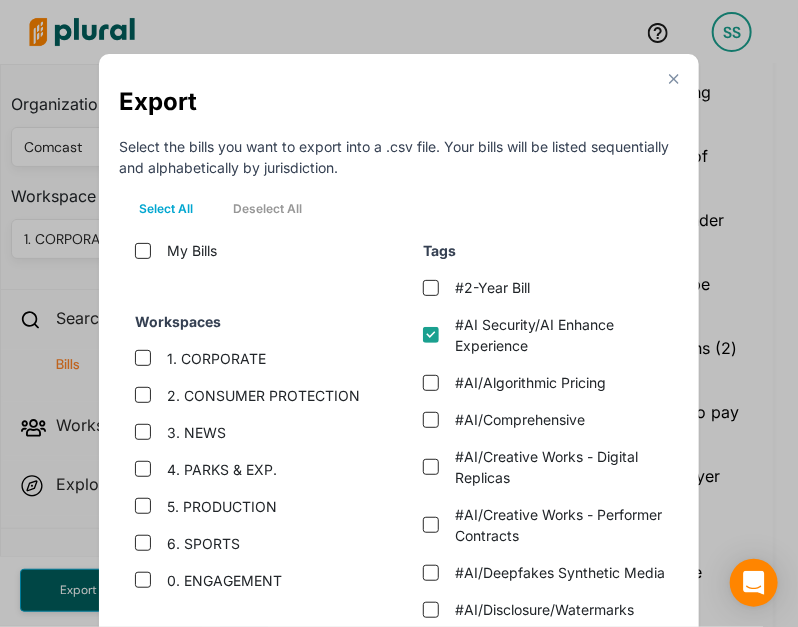 checkbox on "true" 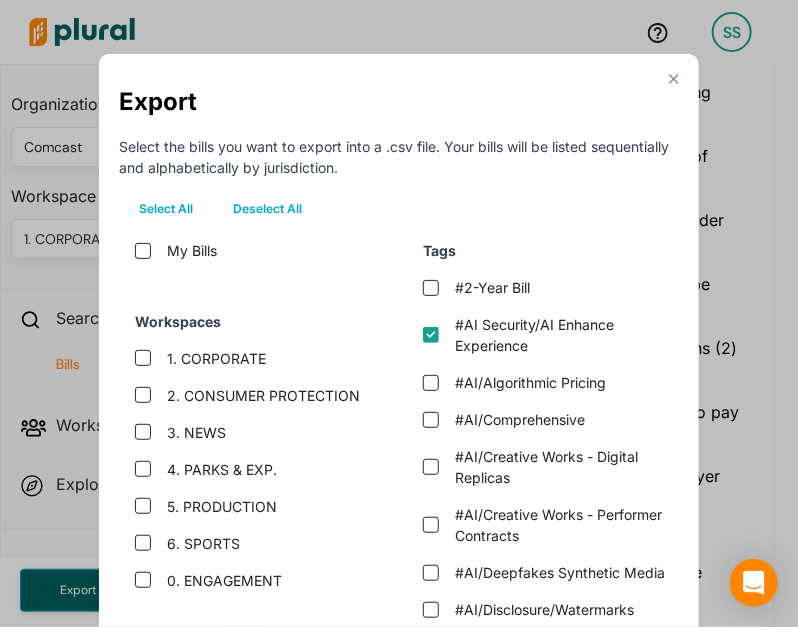 click on "#AI/Comprehensive" at bounding box center (539, 419) 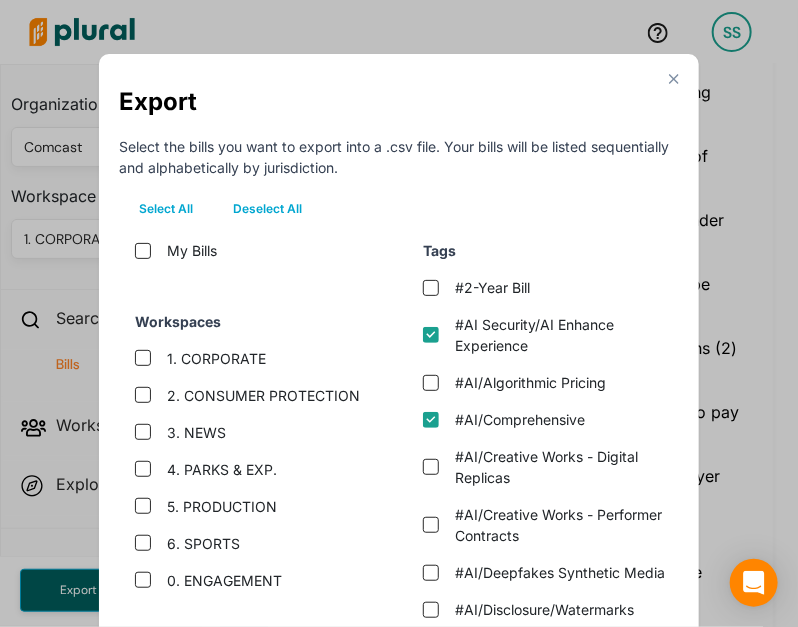 checkbox on "true" 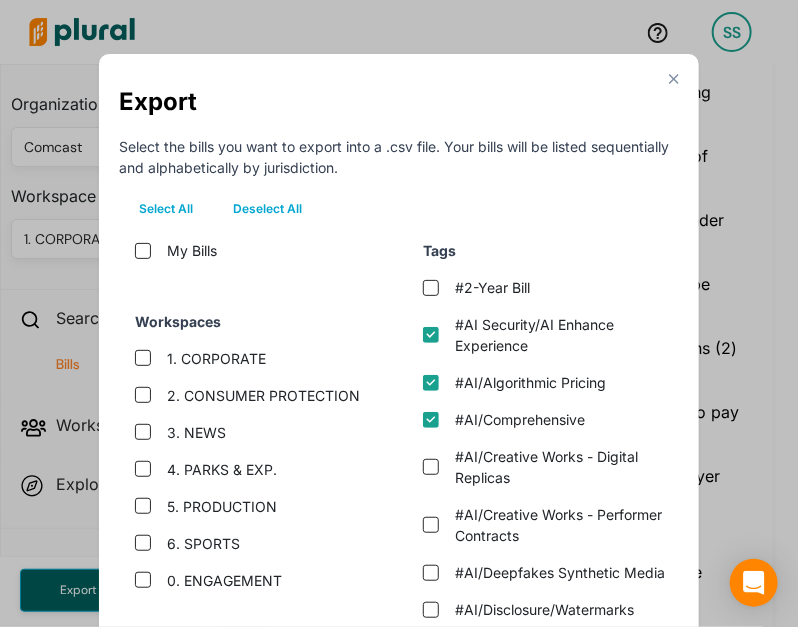 checkbox on "true" 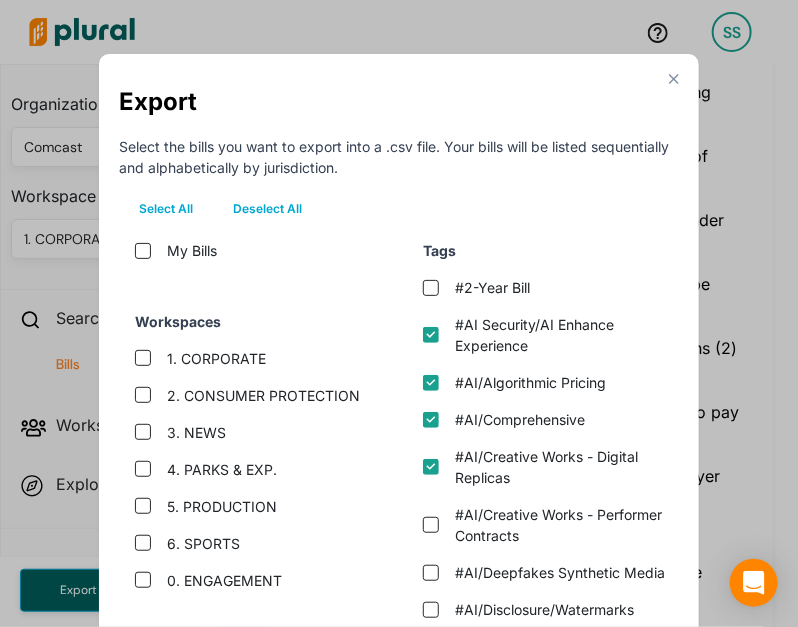 checkbox on "true" 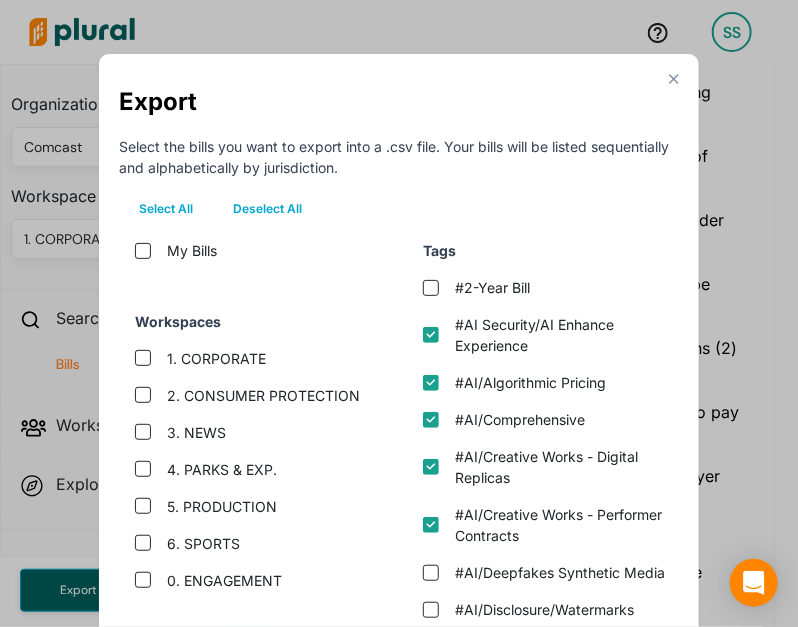 checkbox on "true" 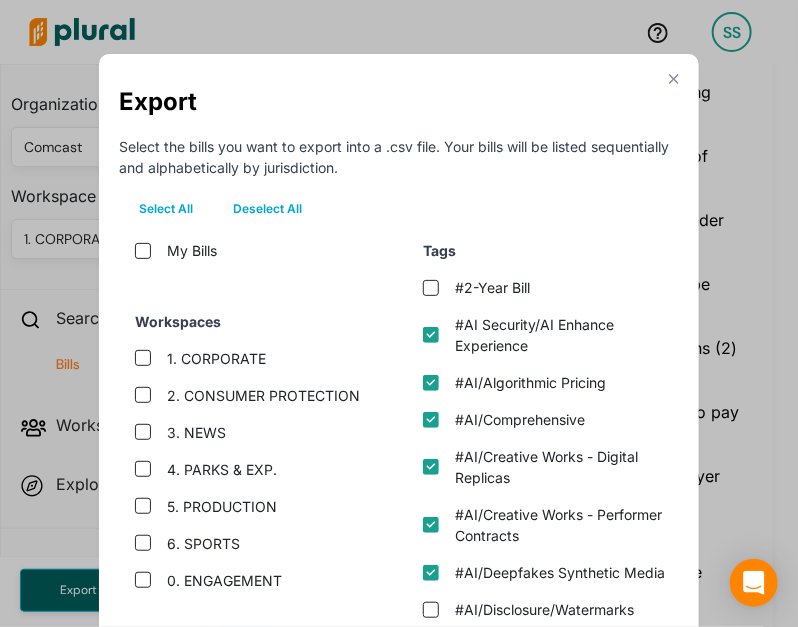 checkbox on "true" 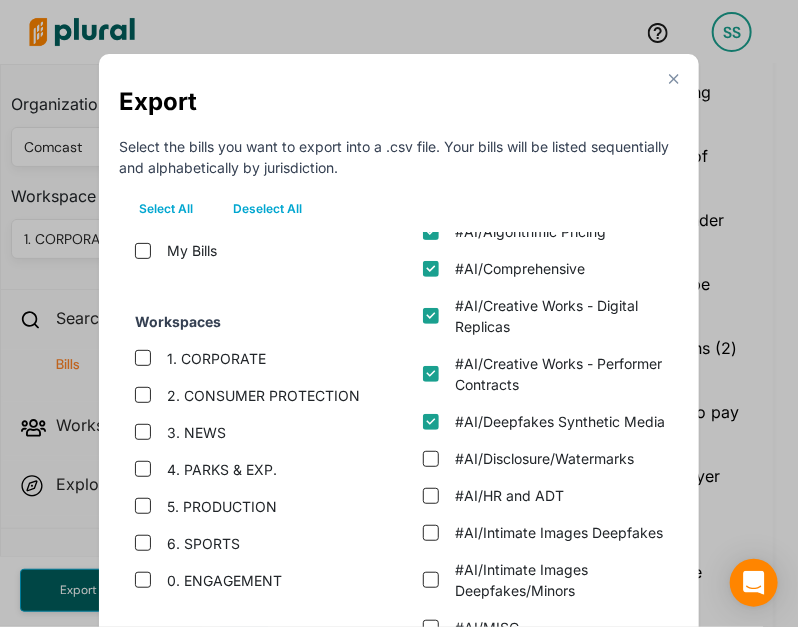scroll, scrollTop: 152, scrollLeft: 0, axis: vertical 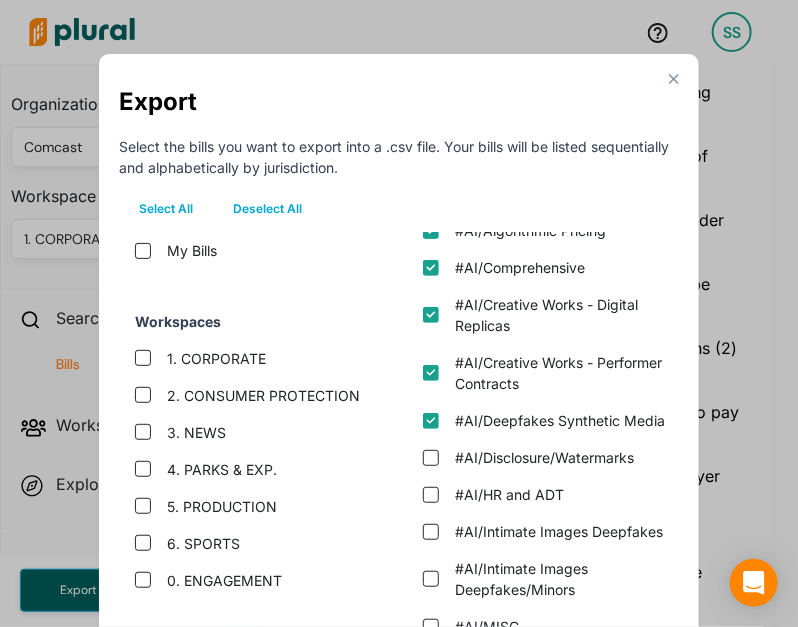 click on "#AI/Disclosure/Watermarks" at bounding box center [544, 457] 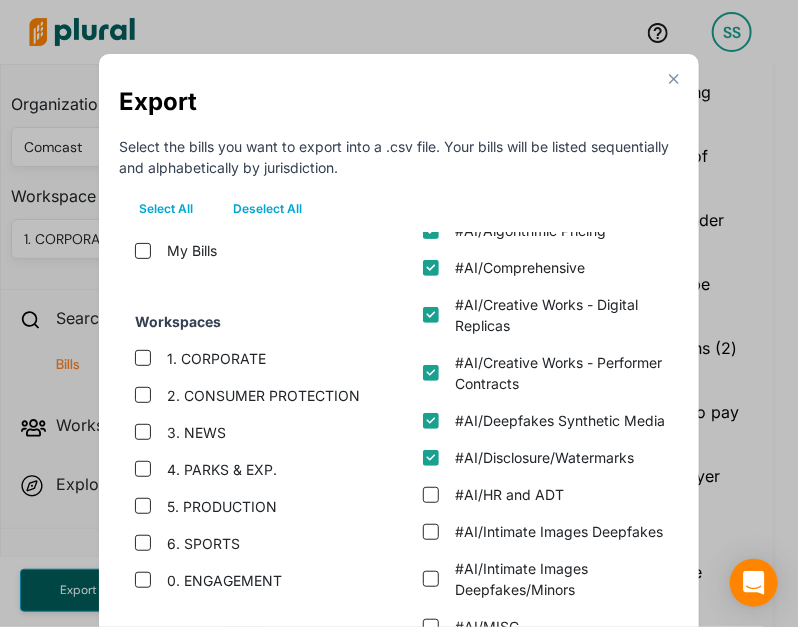 checkbox on "true" 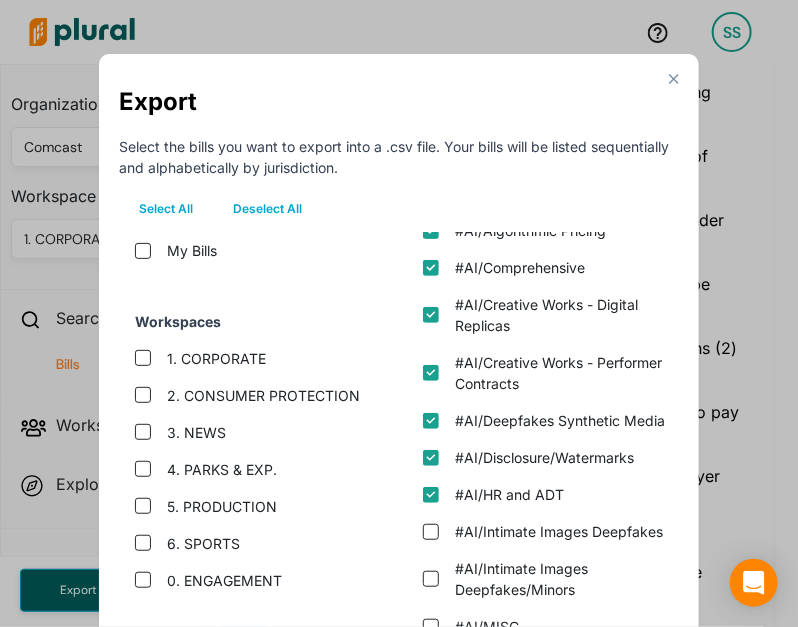 checkbox on "true" 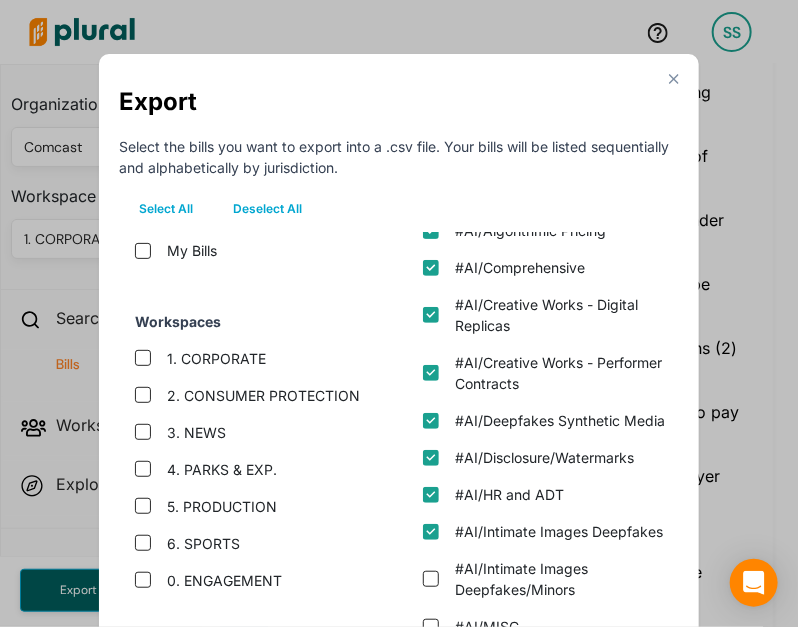 checkbox on "true" 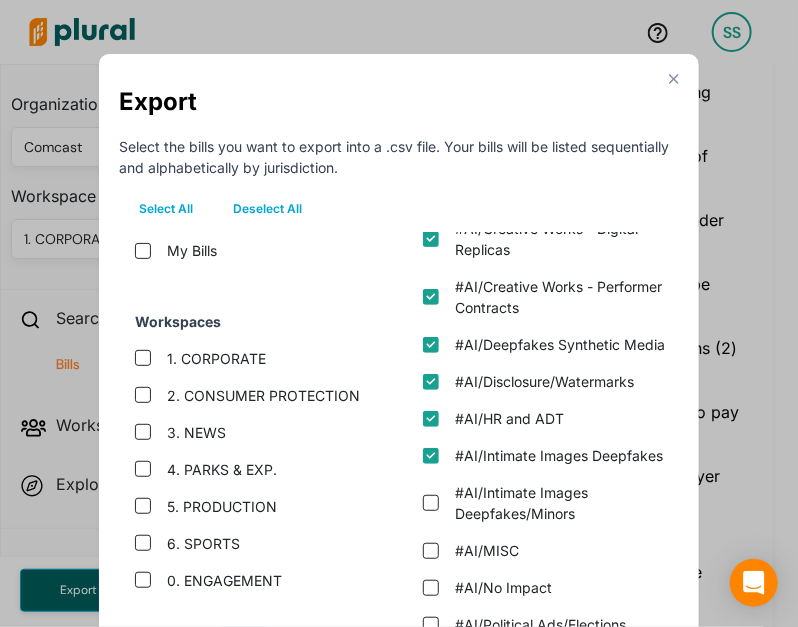 click on "#AI/Intimate Images Deepfakes/Minors" at bounding box center (561, 503) 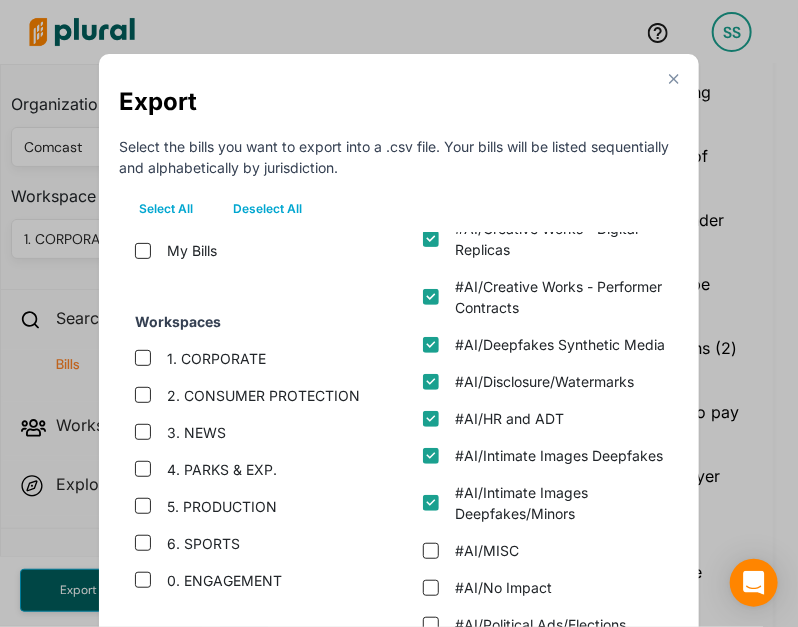 checkbox on "true" 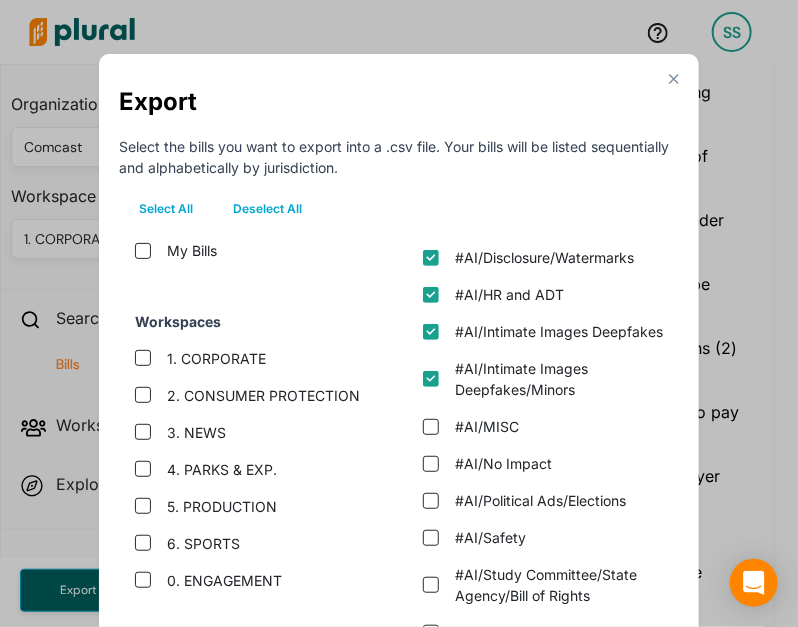 scroll, scrollTop: 351, scrollLeft: 0, axis: vertical 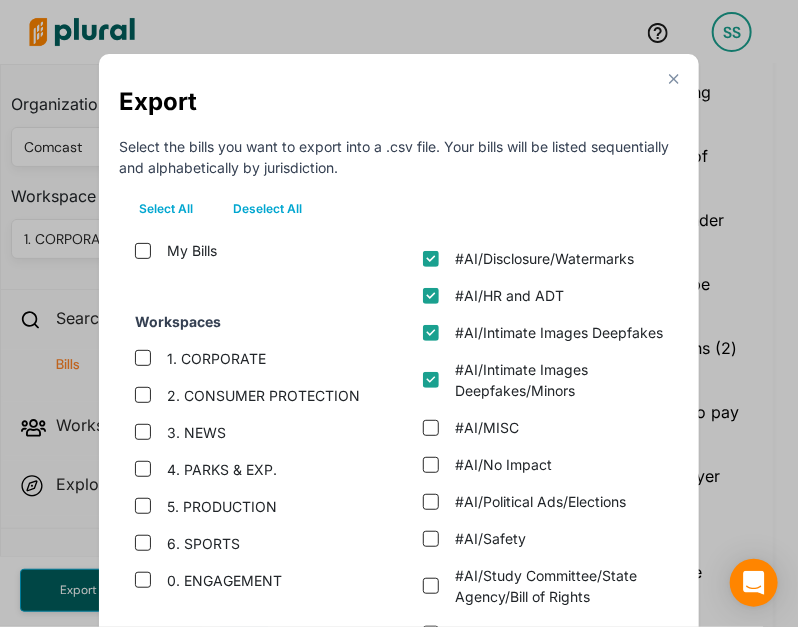 click on "#AI/MISC" at bounding box center (487, 427) 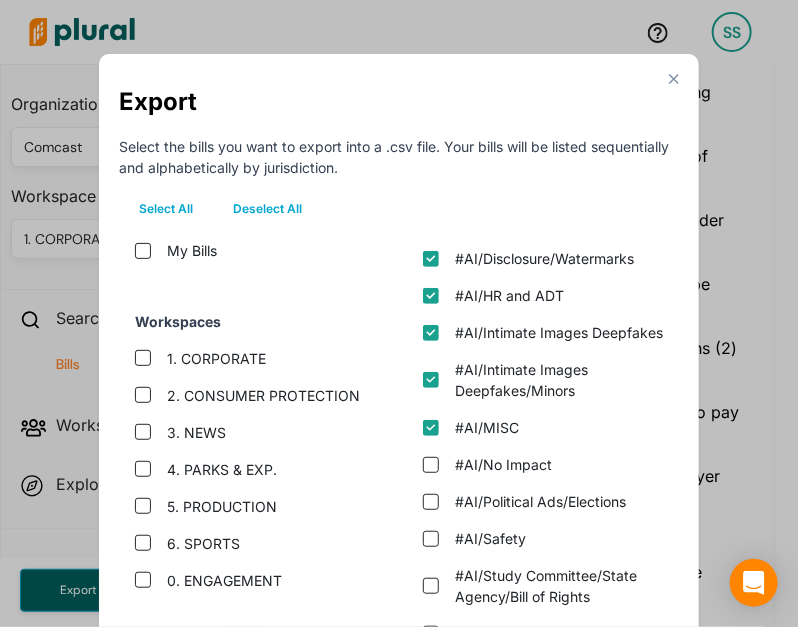 checkbox on "true" 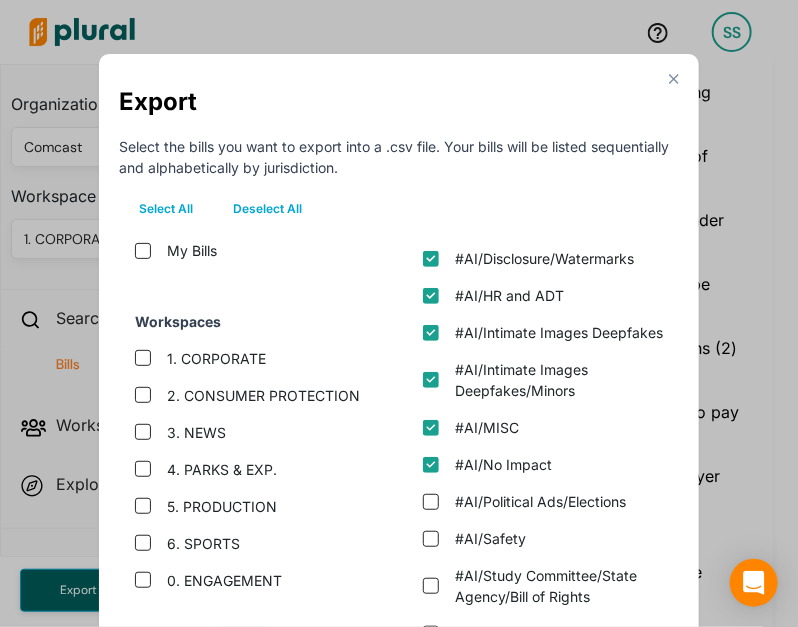 checkbox on "true" 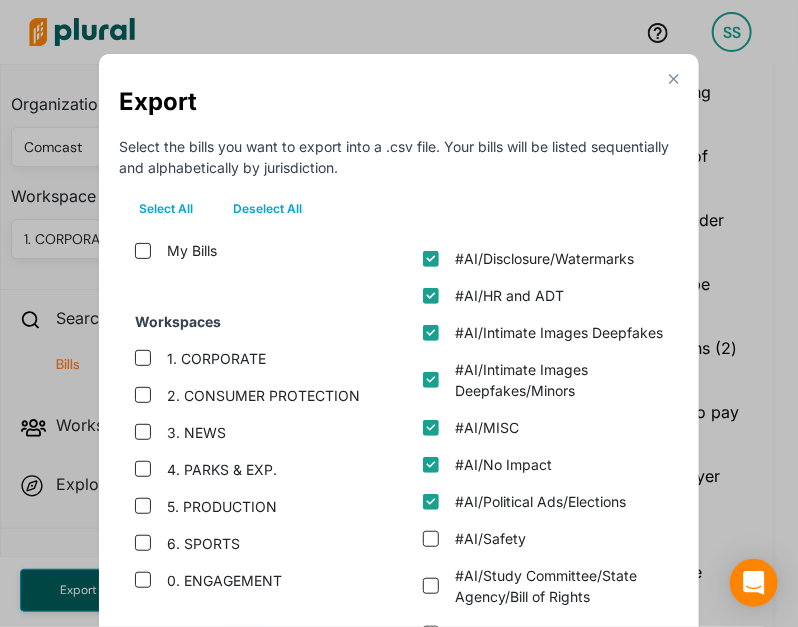 checkbox on "true" 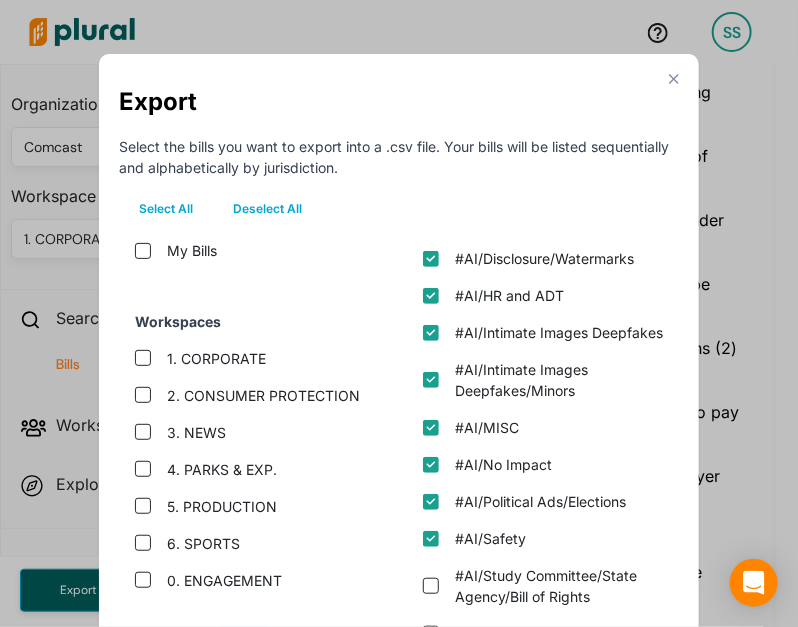checkbox on "true" 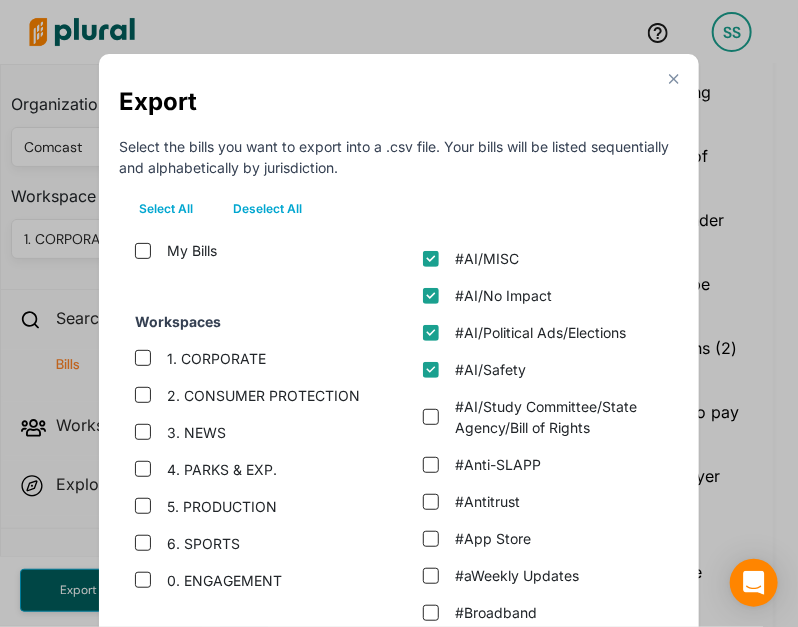 scroll, scrollTop: 526, scrollLeft: 0, axis: vertical 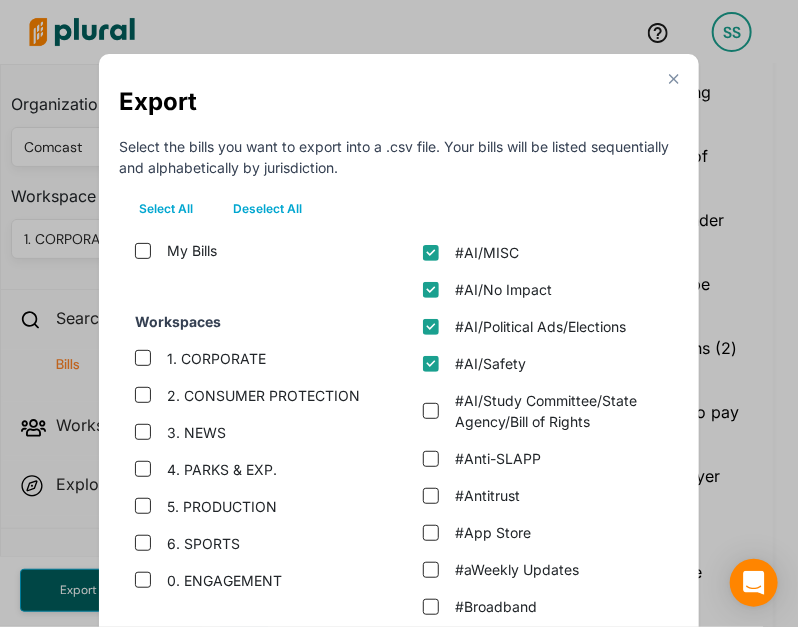click on "#AI/Study Committee/State Agency/Bill of Rights" at bounding box center (561, 411) 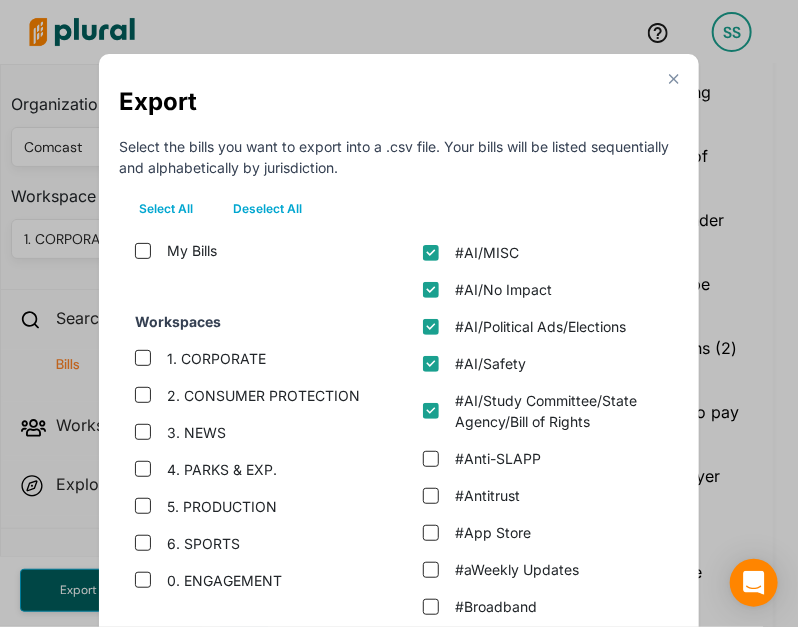 checkbox on "true" 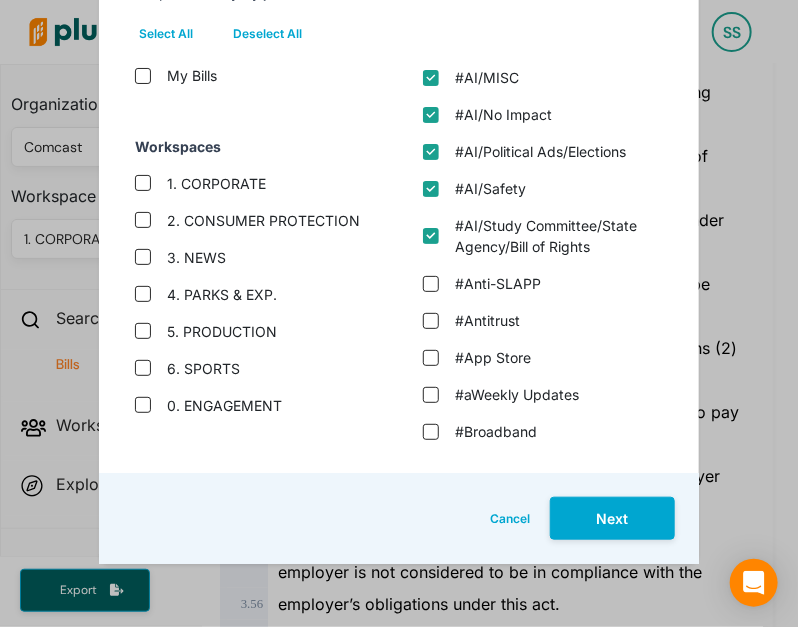 scroll, scrollTop: 182, scrollLeft: 0, axis: vertical 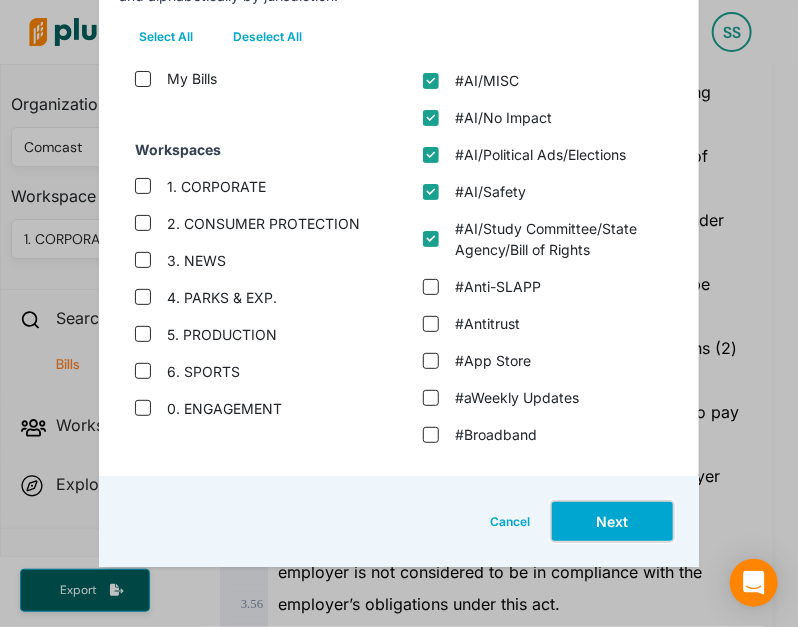 click on "Next" at bounding box center [612, 521] 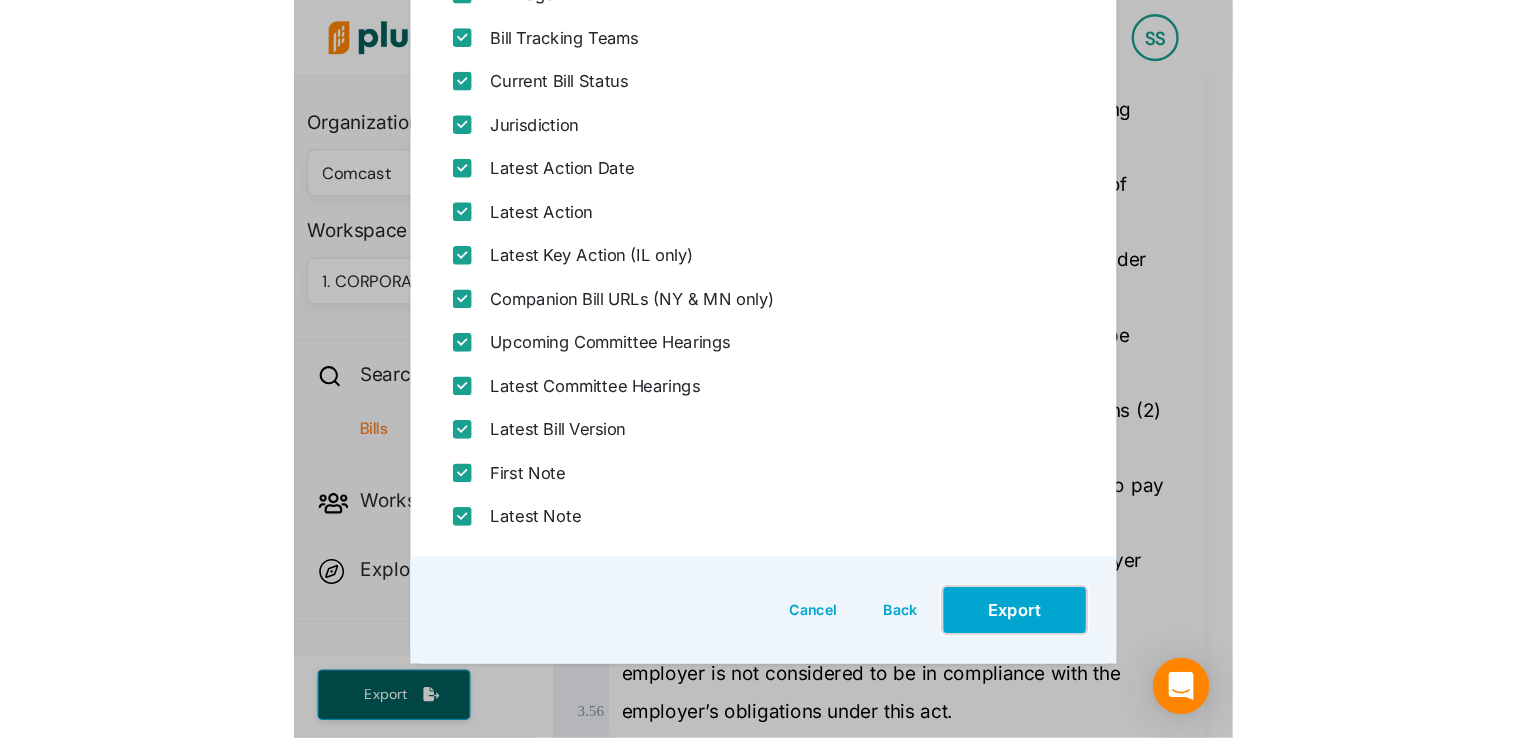 scroll, scrollTop: 580, scrollLeft: 0, axis: vertical 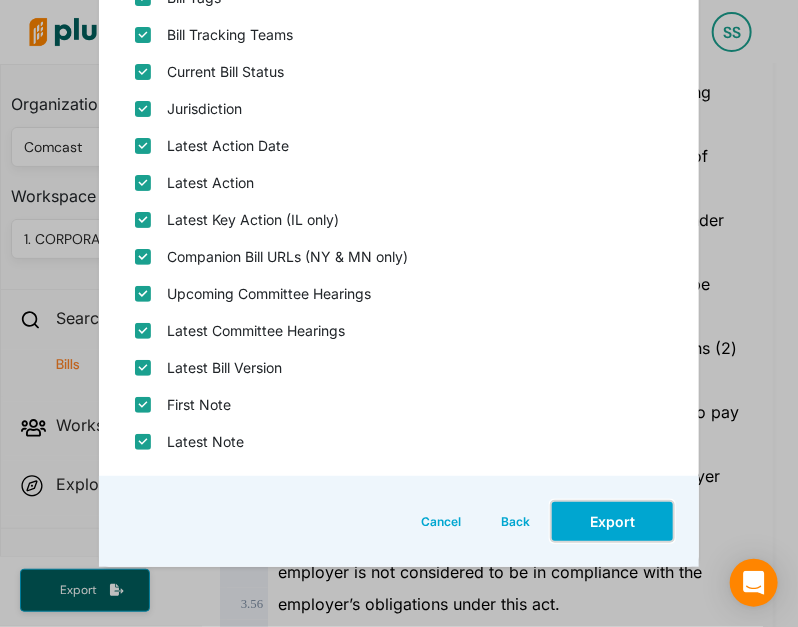 click on "Export" at bounding box center [612, 521] 